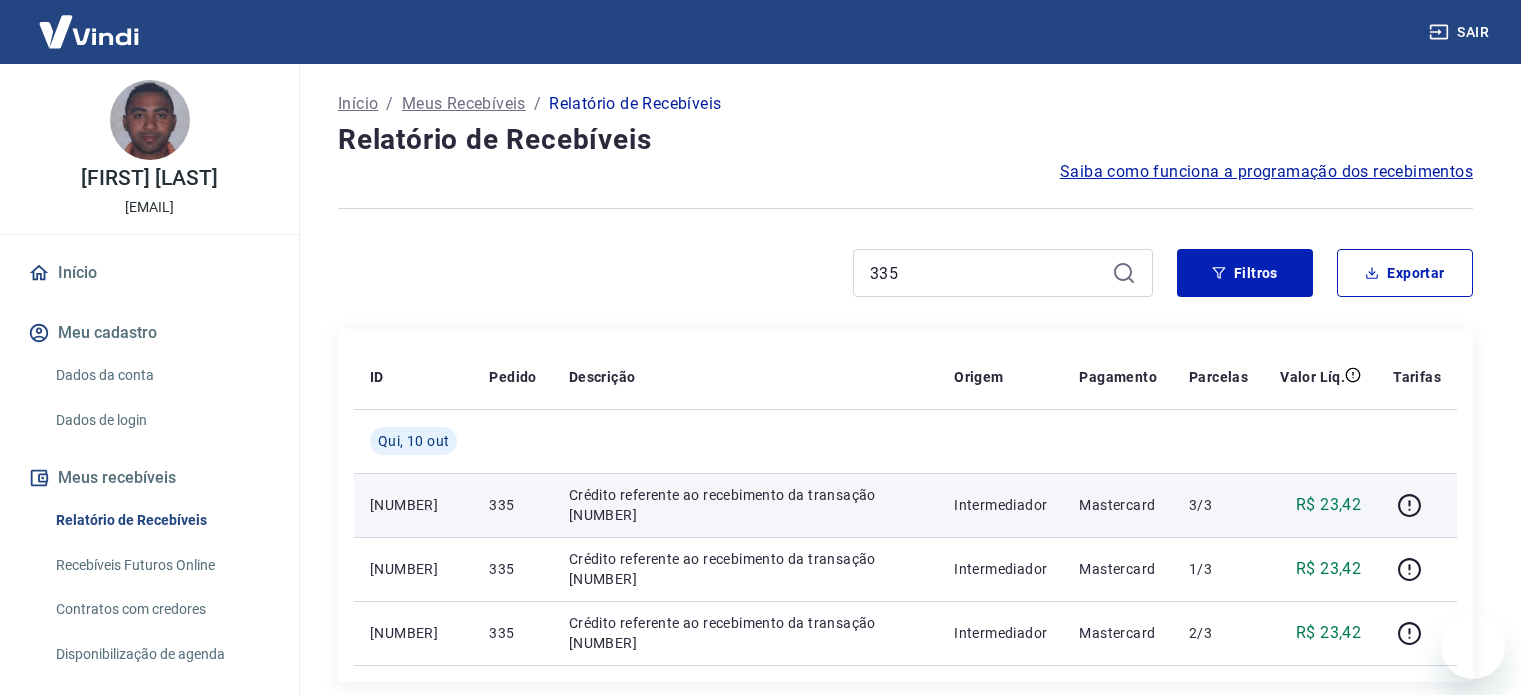 scroll, scrollTop: 0, scrollLeft: 0, axis: both 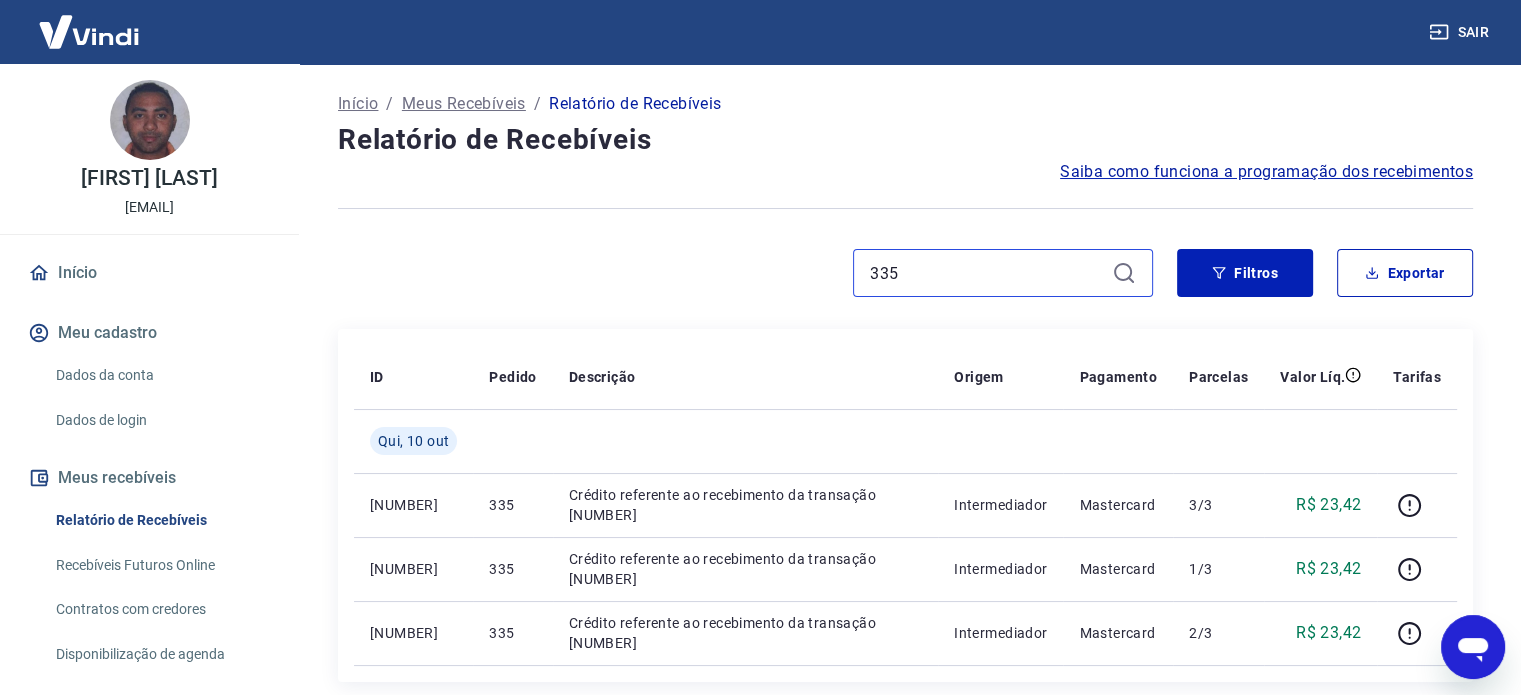 click on "335" at bounding box center (987, 273) 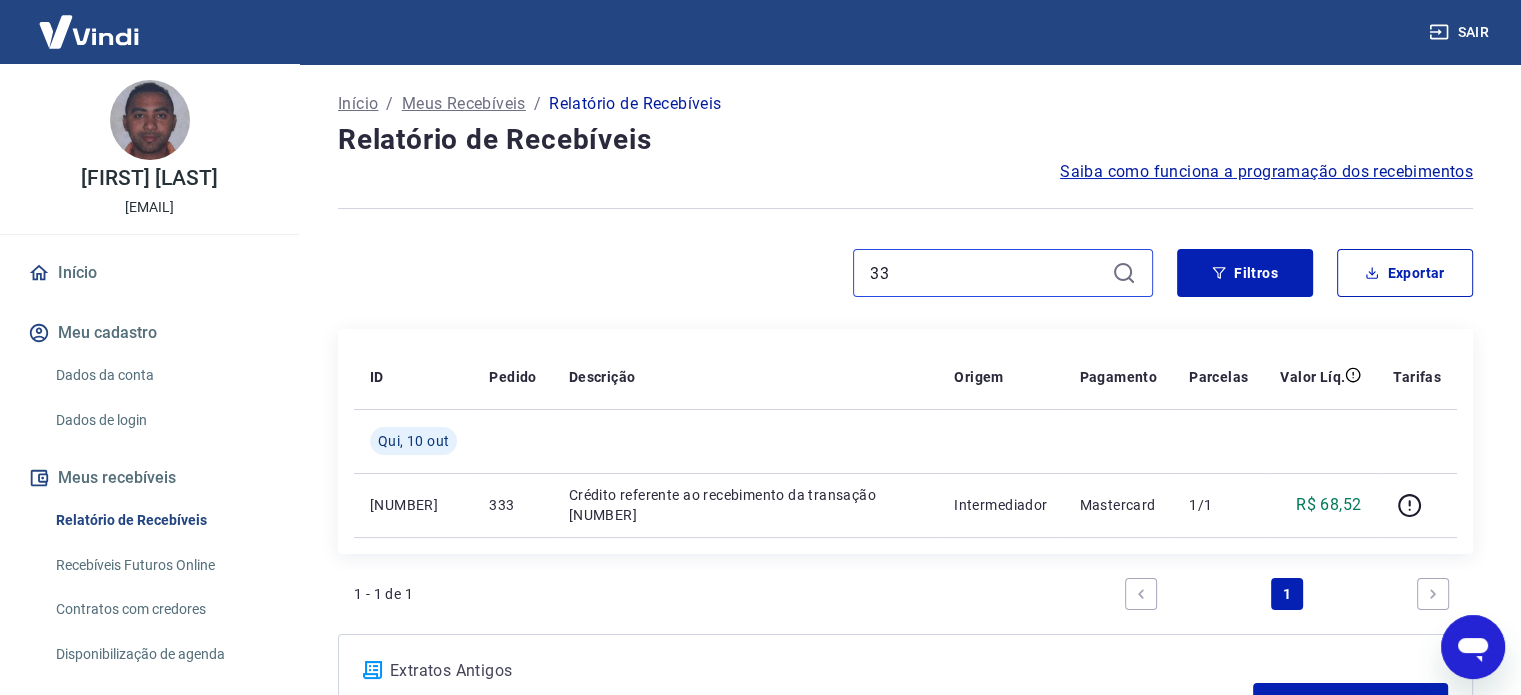 type on "3" 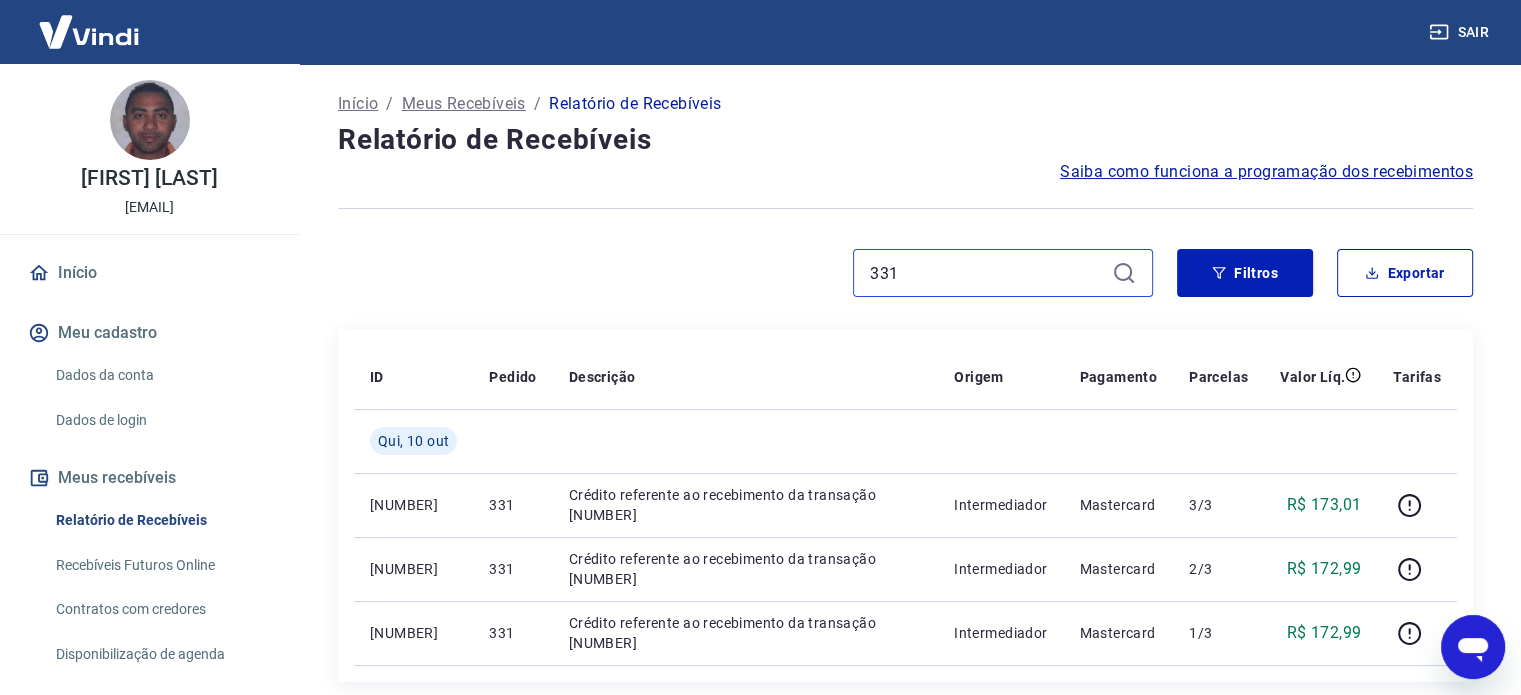click on "331" at bounding box center [987, 273] 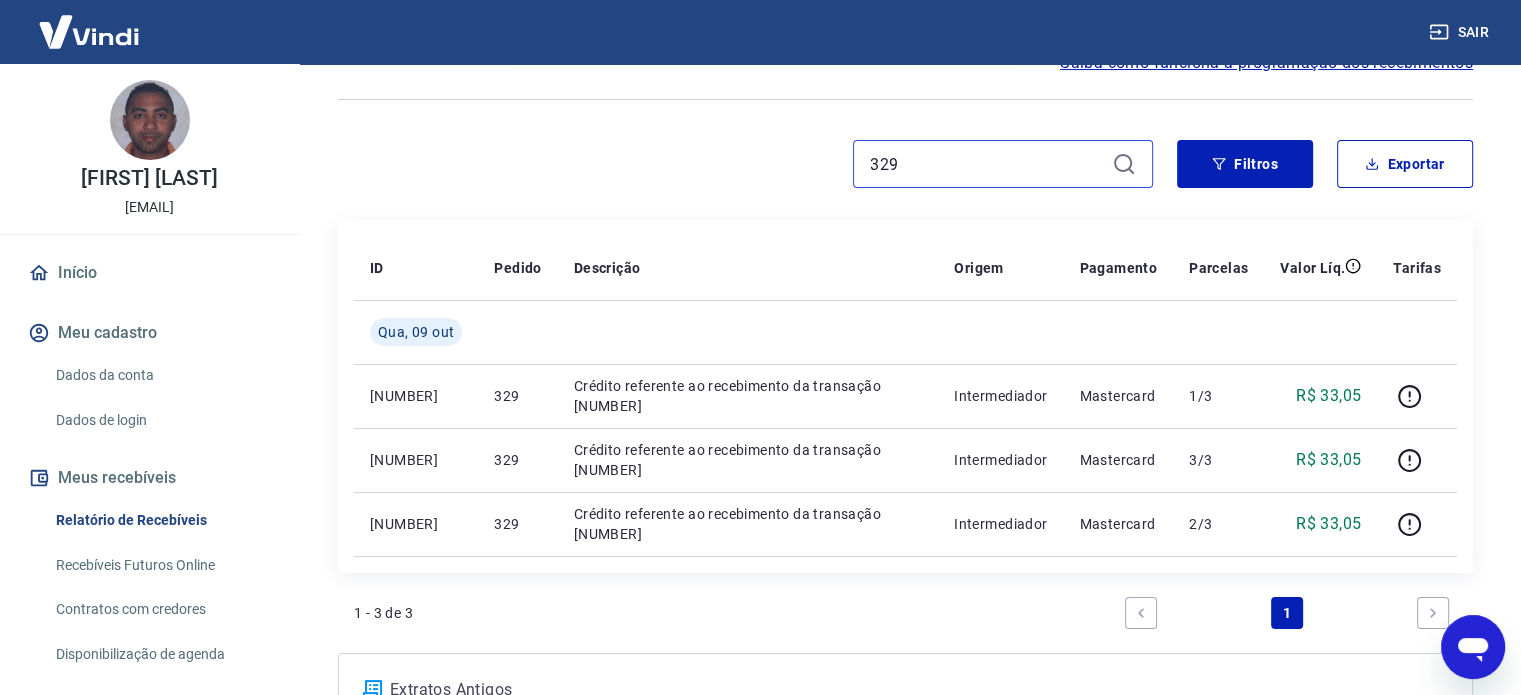 scroll, scrollTop: 116, scrollLeft: 0, axis: vertical 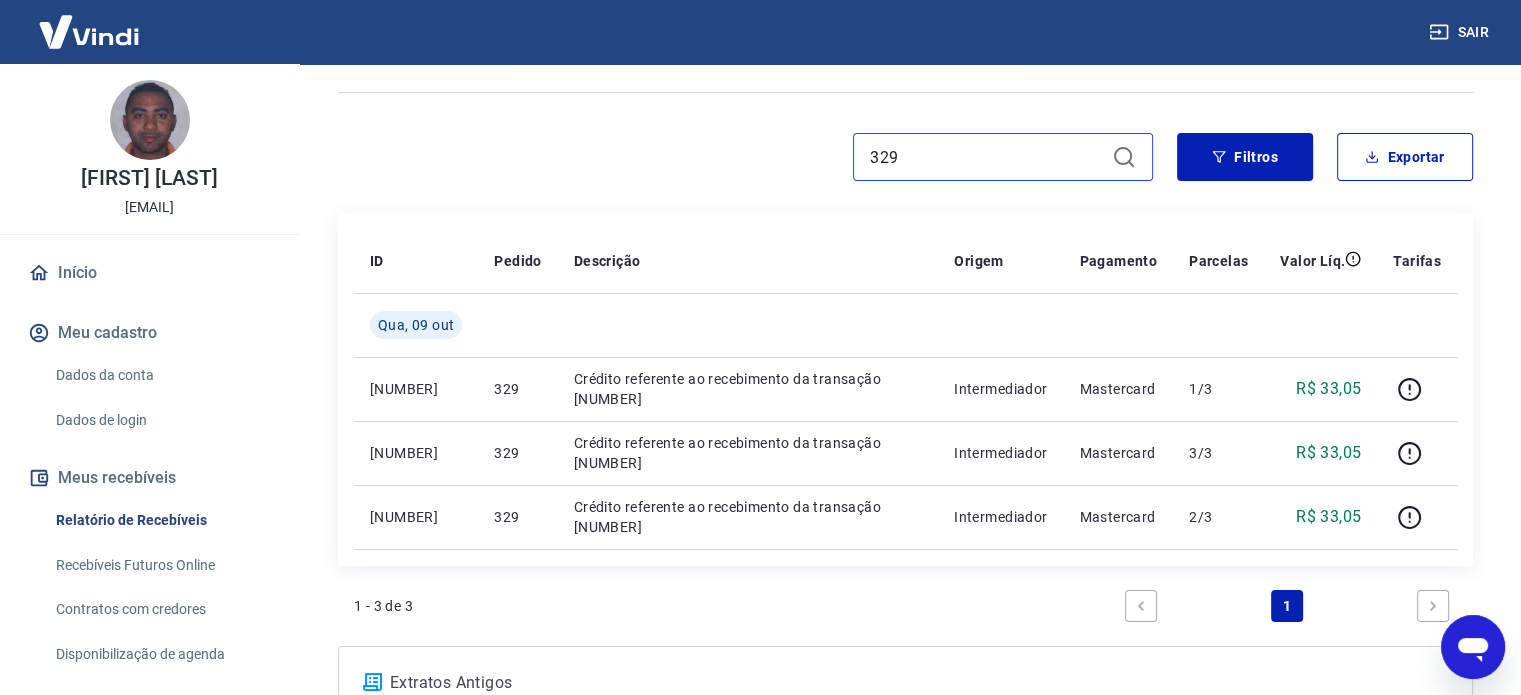 click on "329" at bounding box center [987, 157] 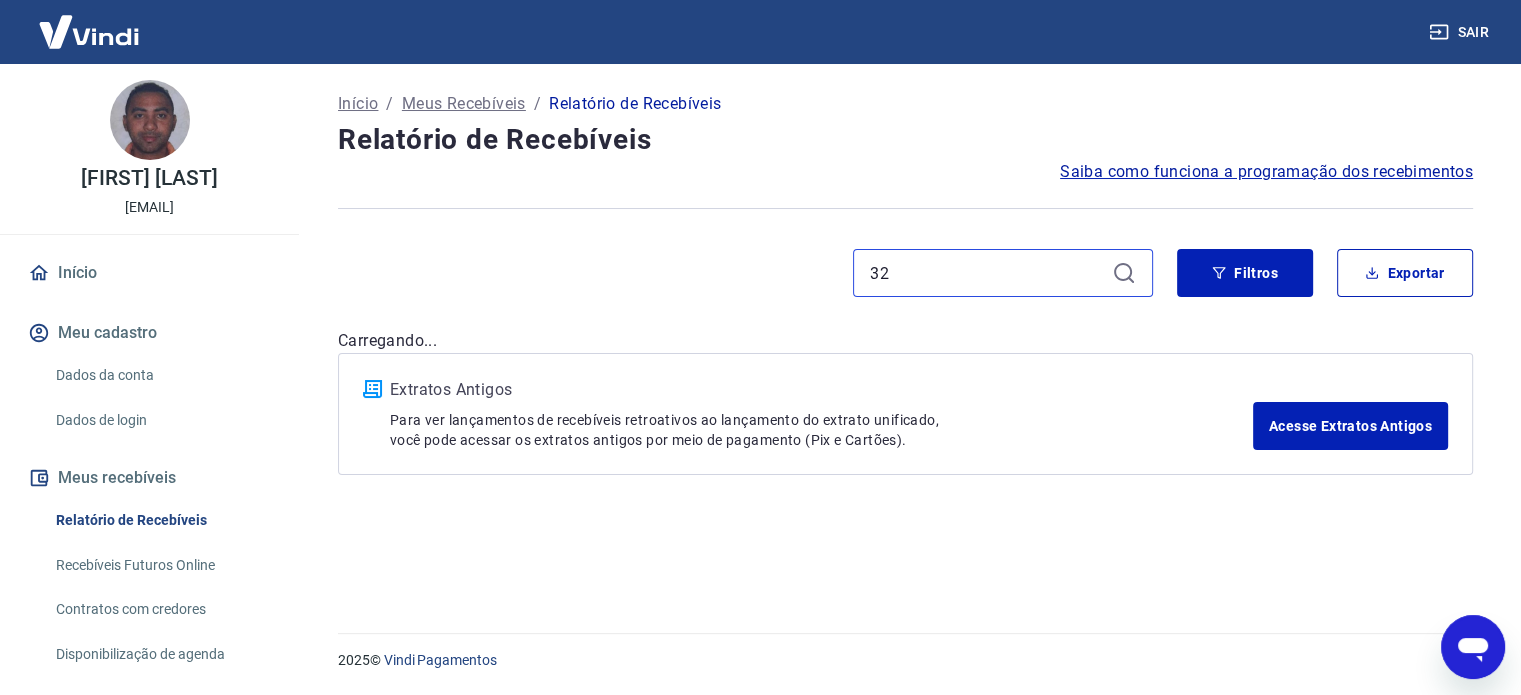 scroll, scrollTop: 0, scrollLeft: 0, axis: both 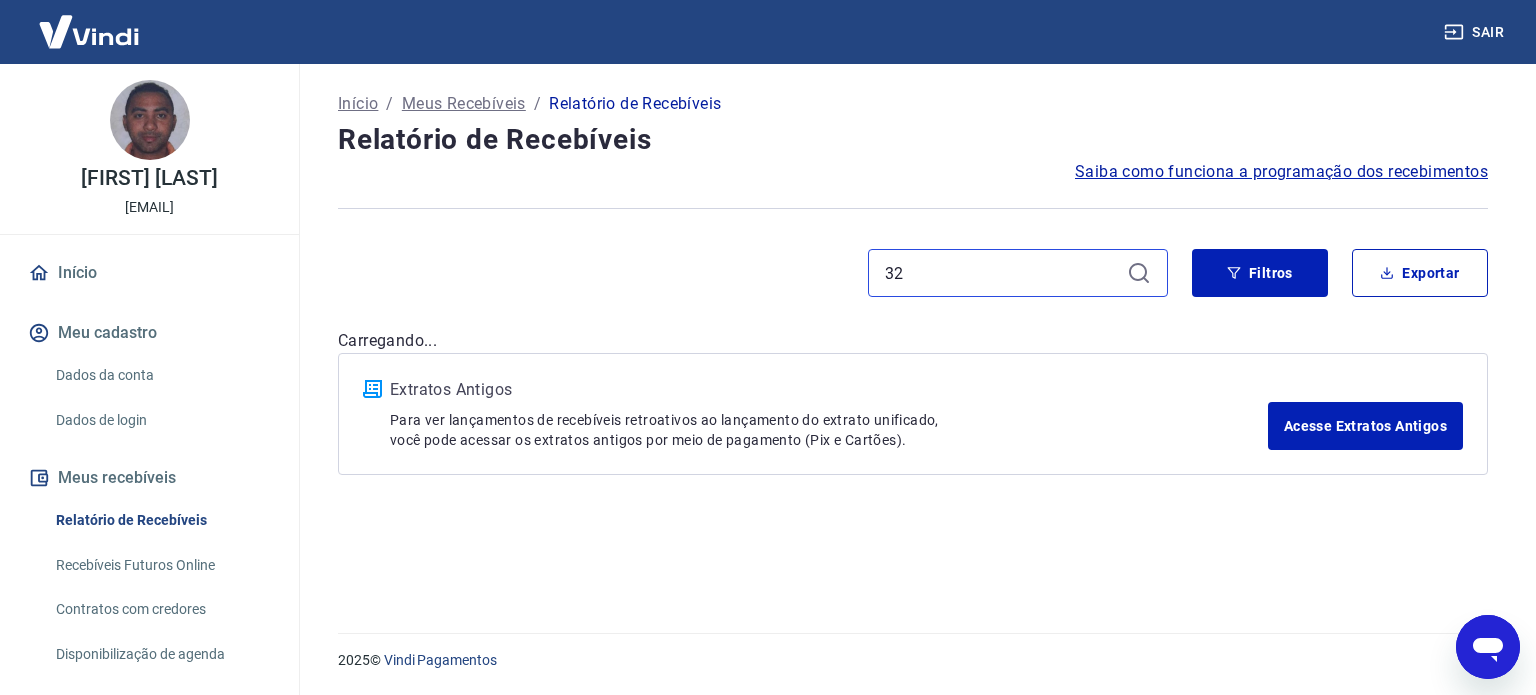 type on "3" 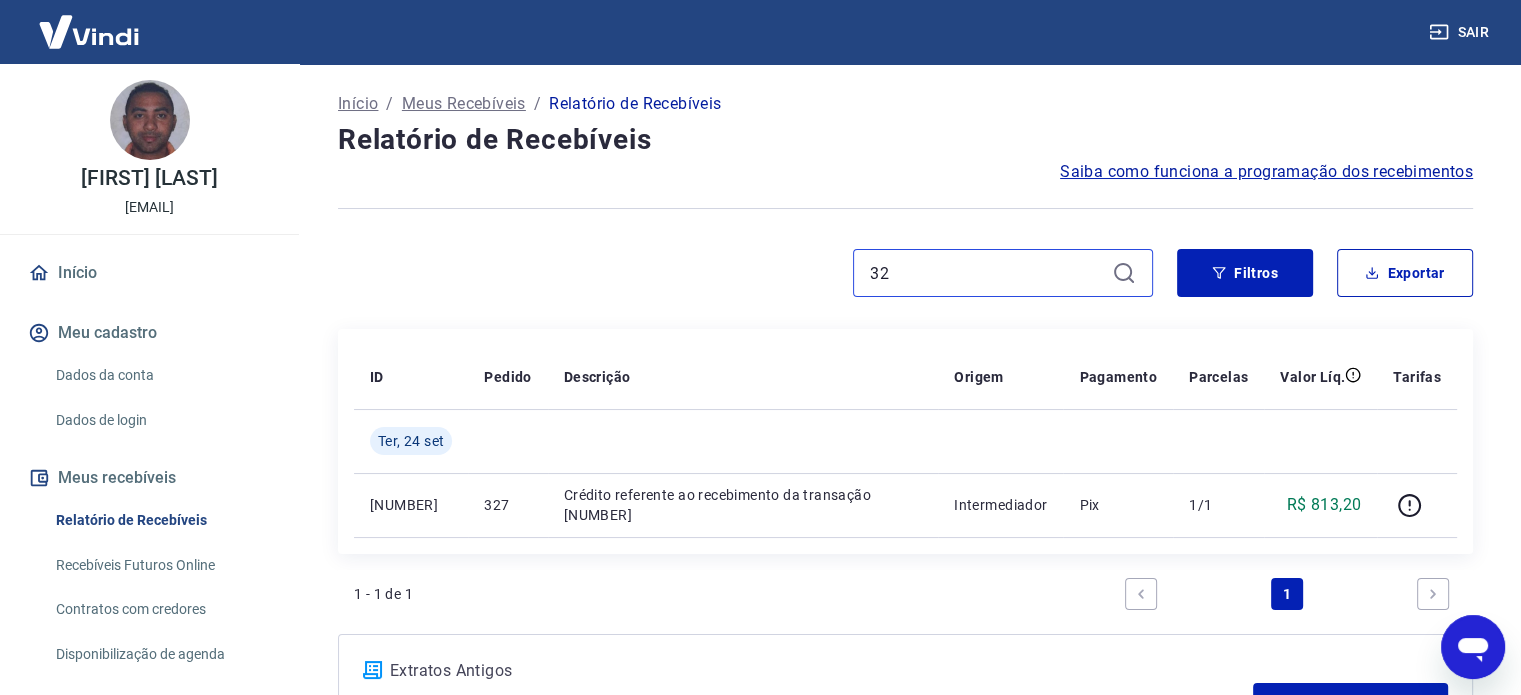 type on "3" 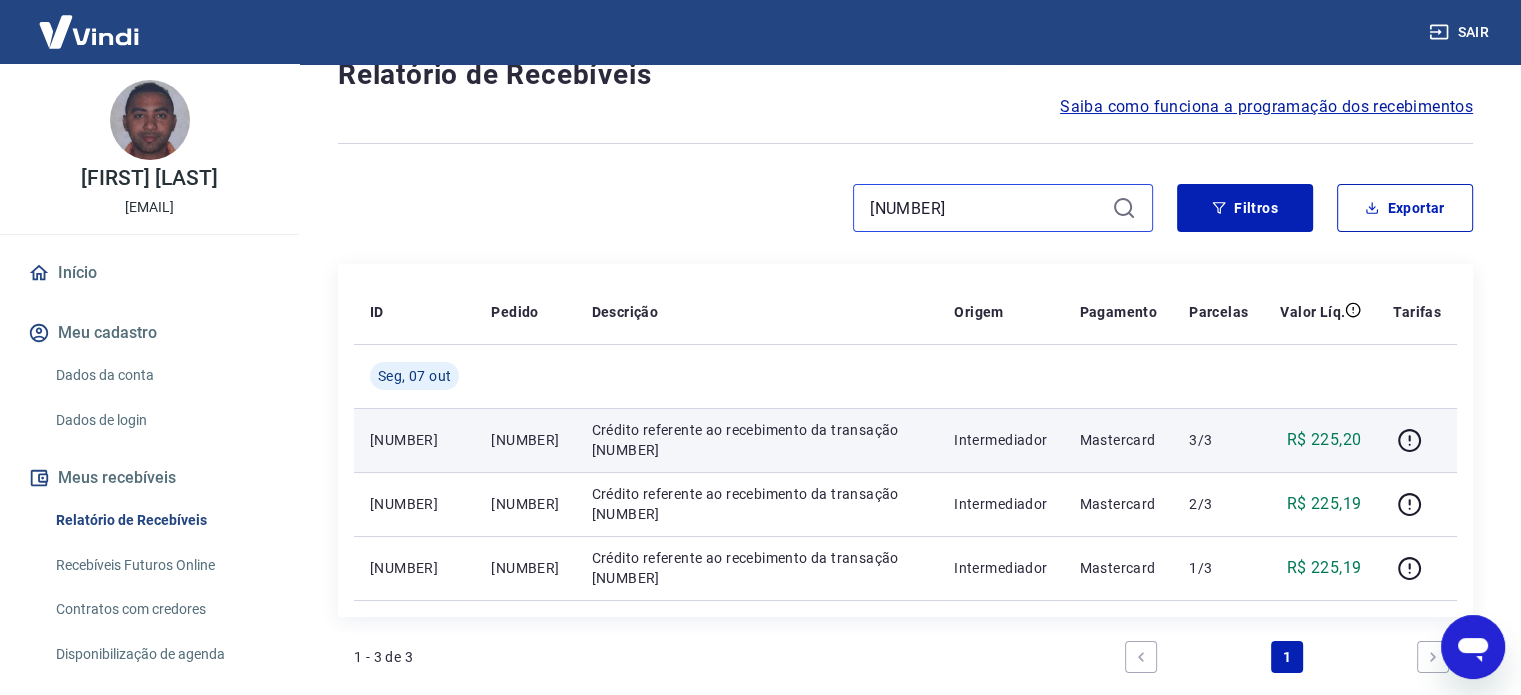 scroll, scrollTop: 100, scrollLeft: 0, axis: vertical 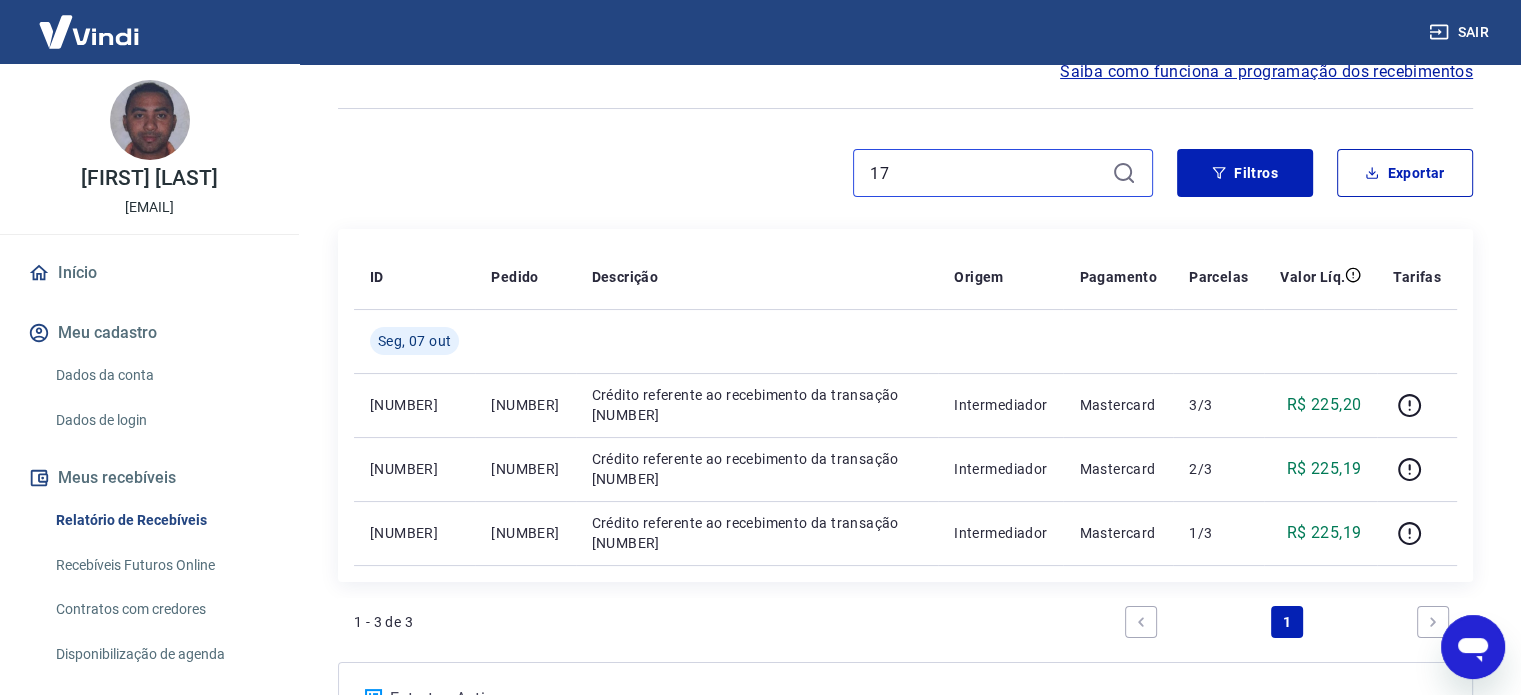 type on "1" 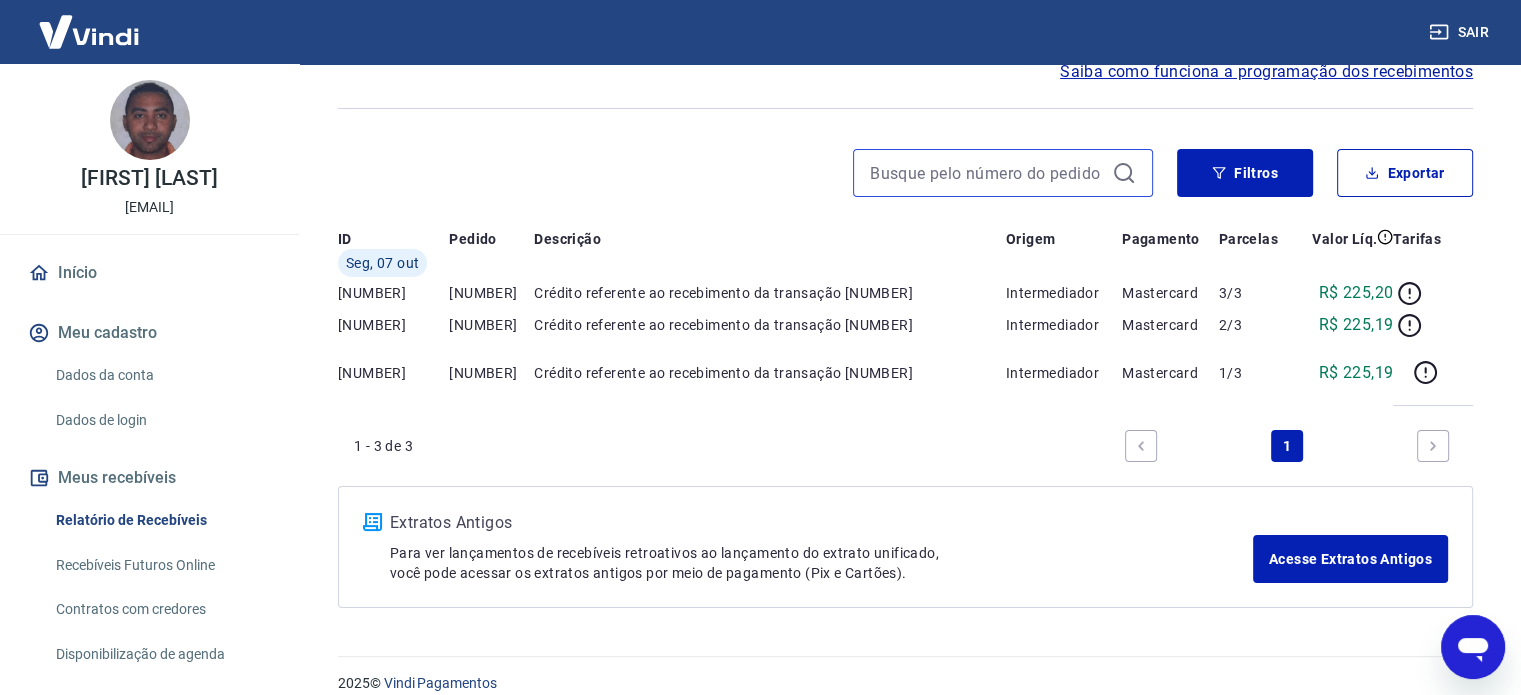 scroll, scrollTop: 0, scrollLeft: 0, axis: both 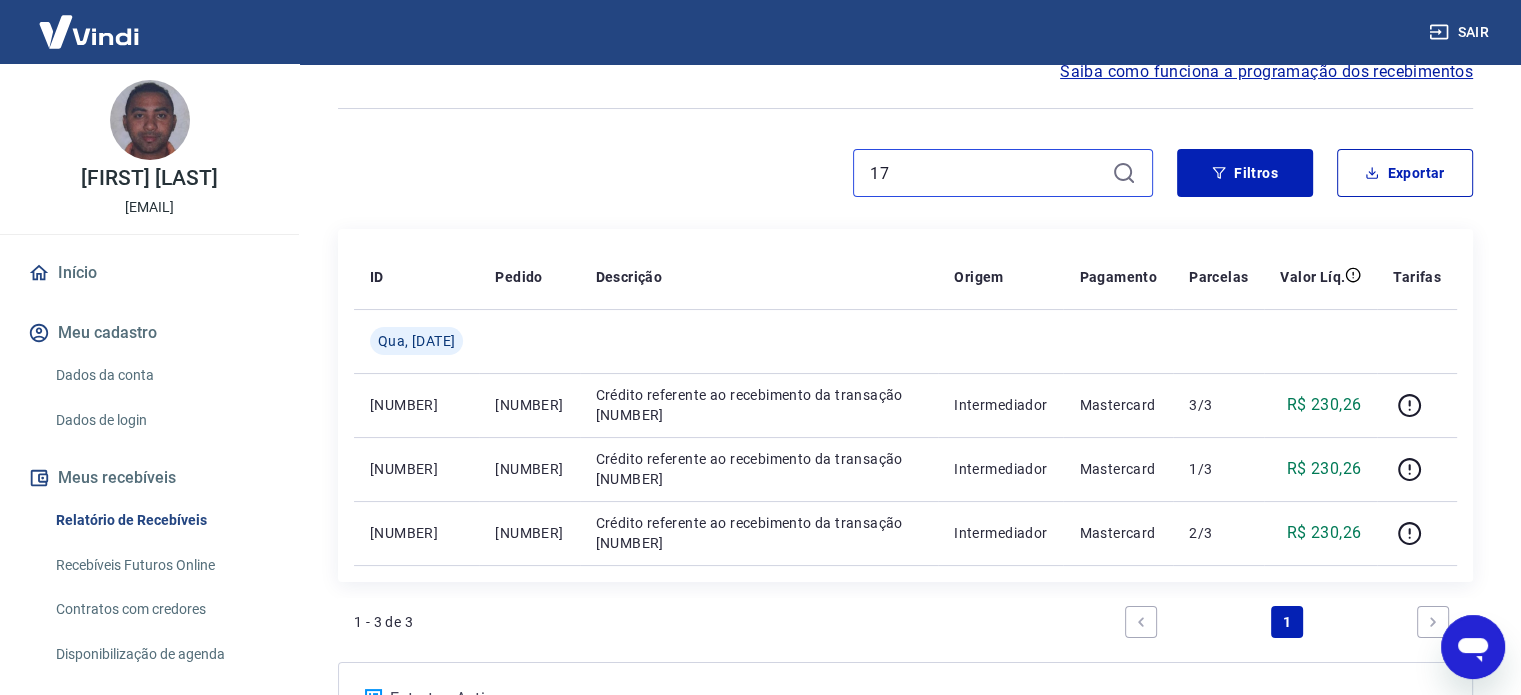 type on "1" 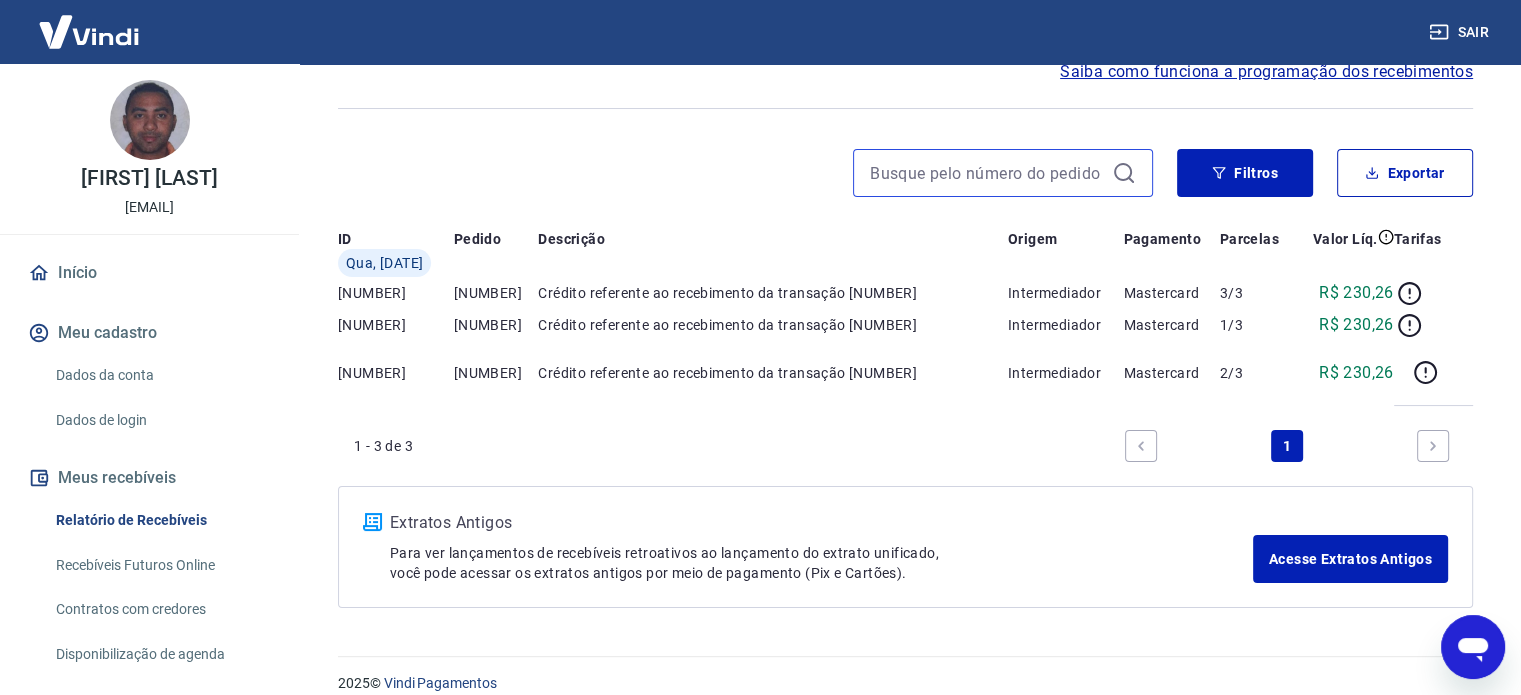 scroll, scrollTop: 0, scrollLeft: 0, axis: both 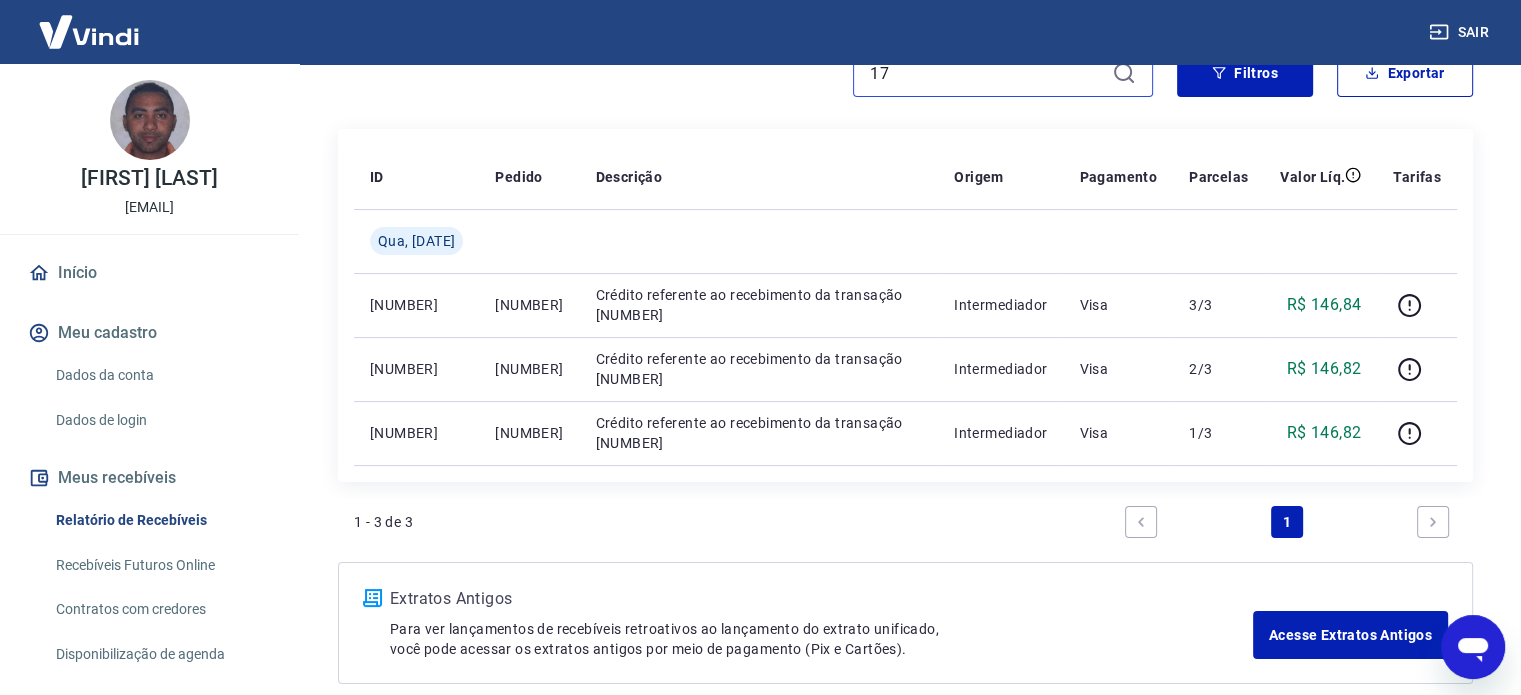 type on "1" 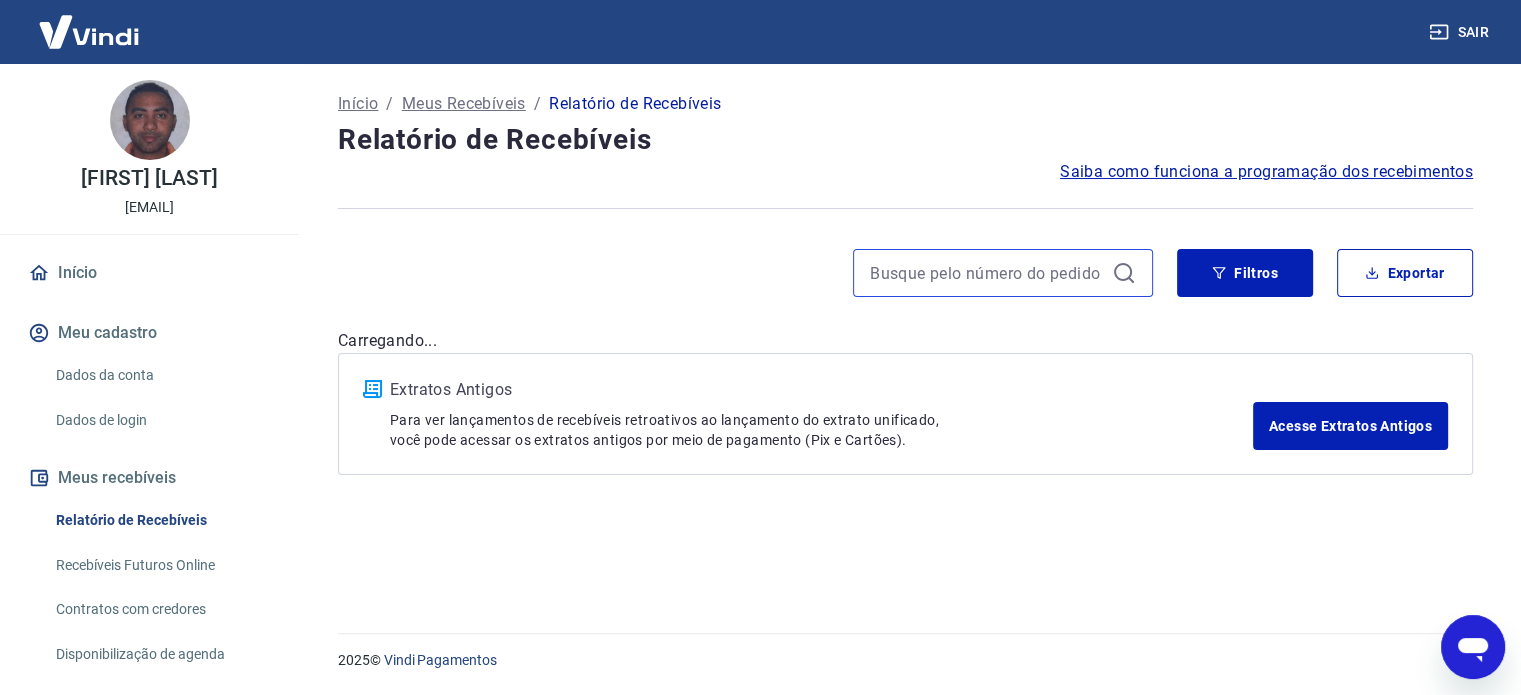 scroll, scrollTop: 0, scrollLeft: 0, axis: both 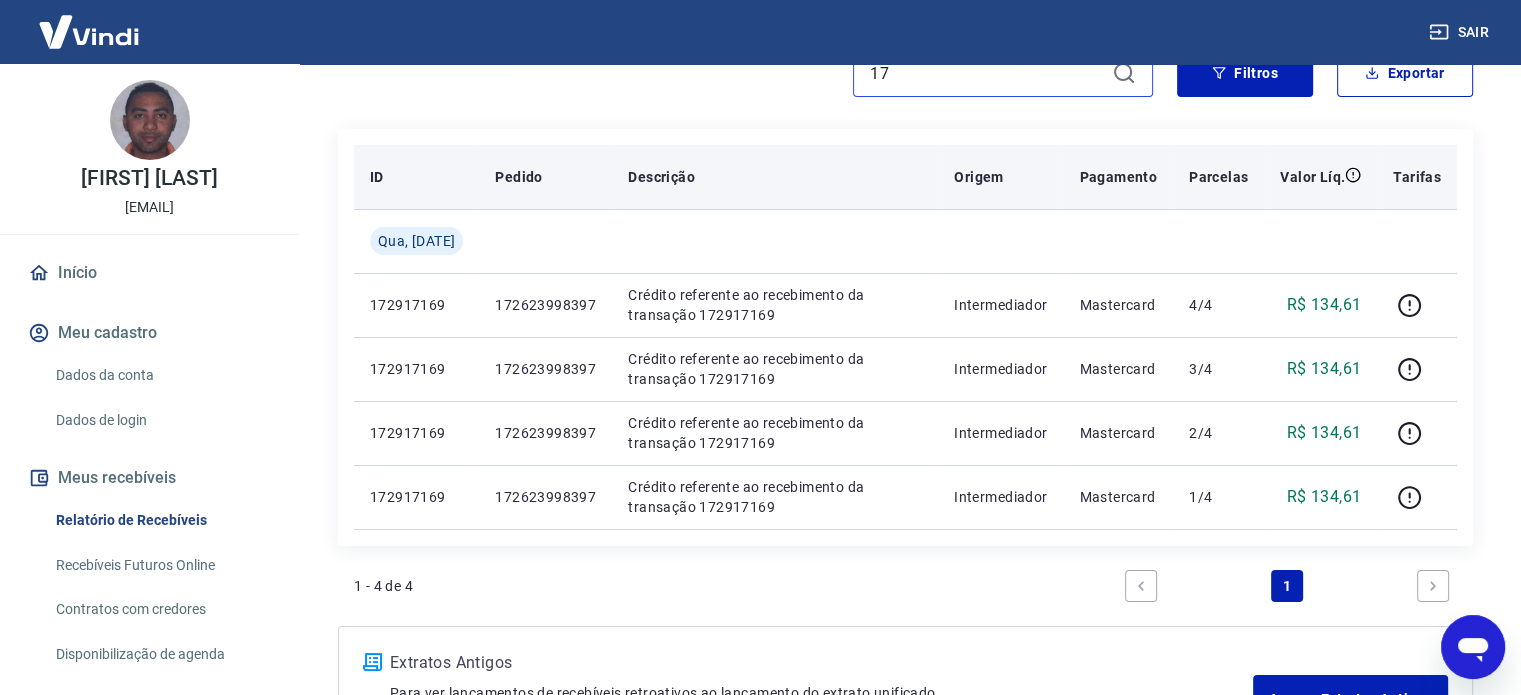 type on "1" 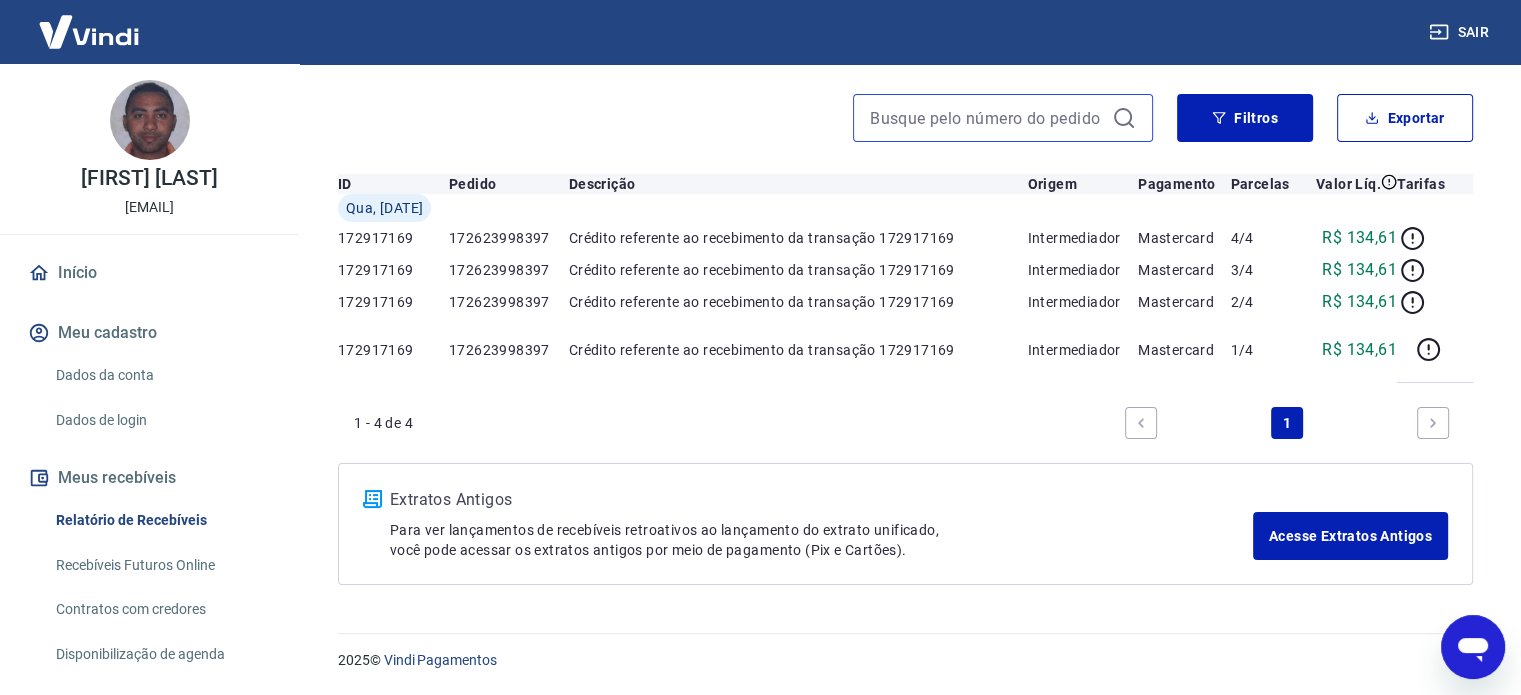 scroll, scrollTop: 0, scrollLeft: 0, axis: both 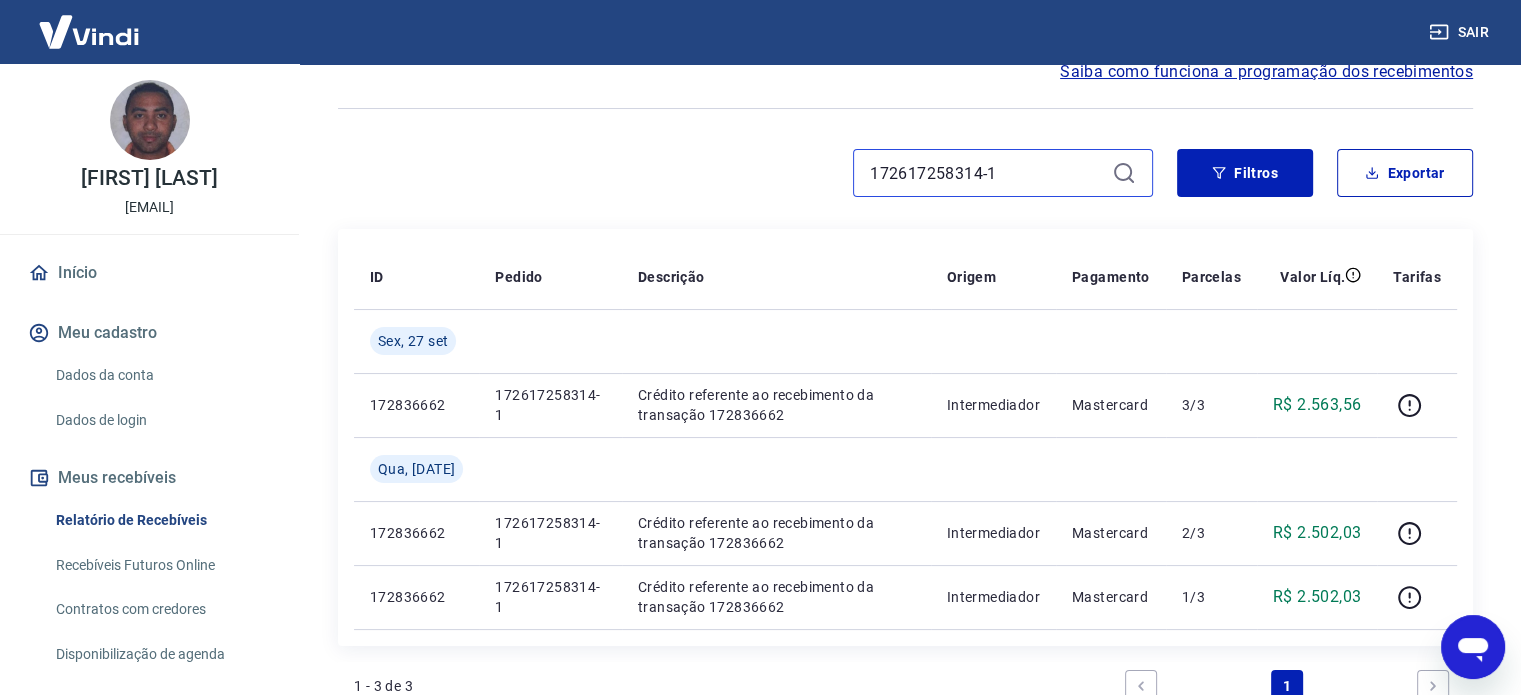 click on "172617258314-1" at bounding box center (987, 173) 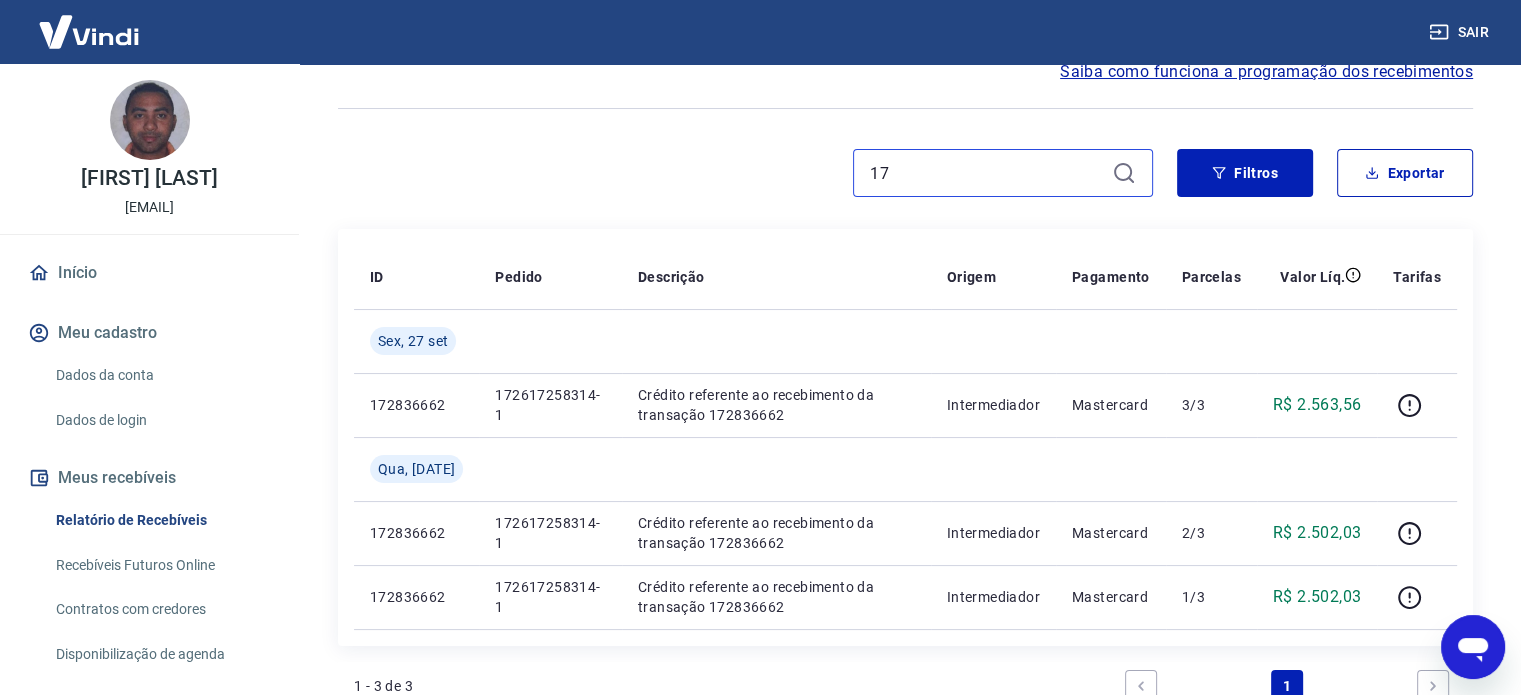 type on "1" 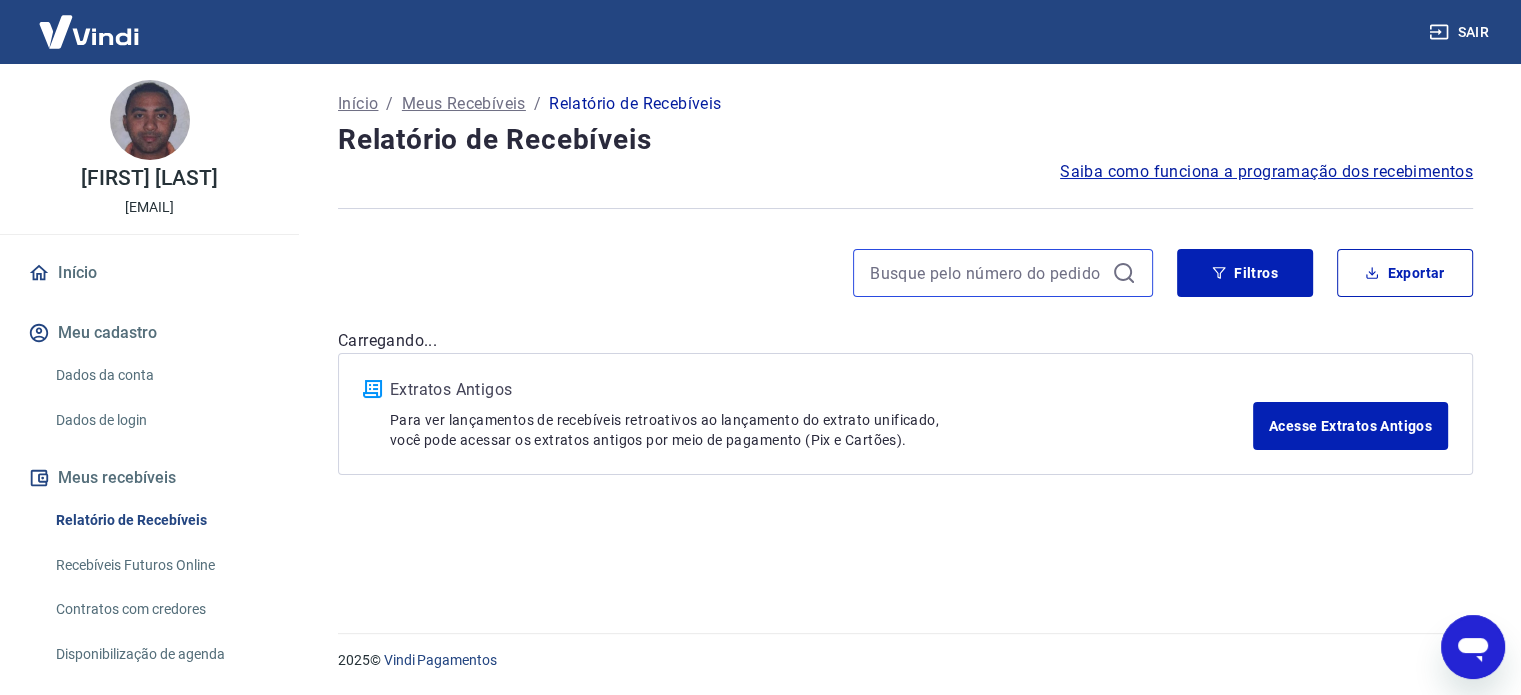 scroll, scrollTop: 0, scrollLeft: 0, axis: both 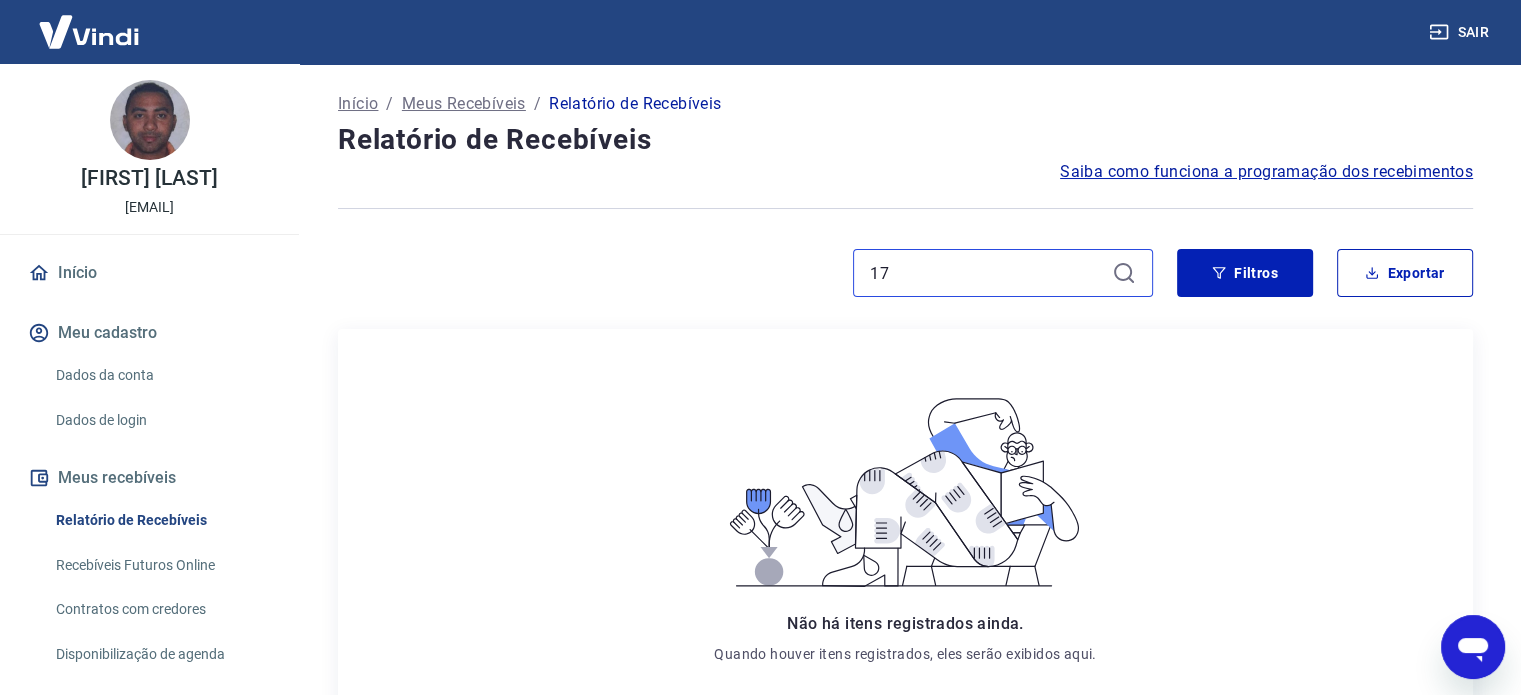 type on "1" 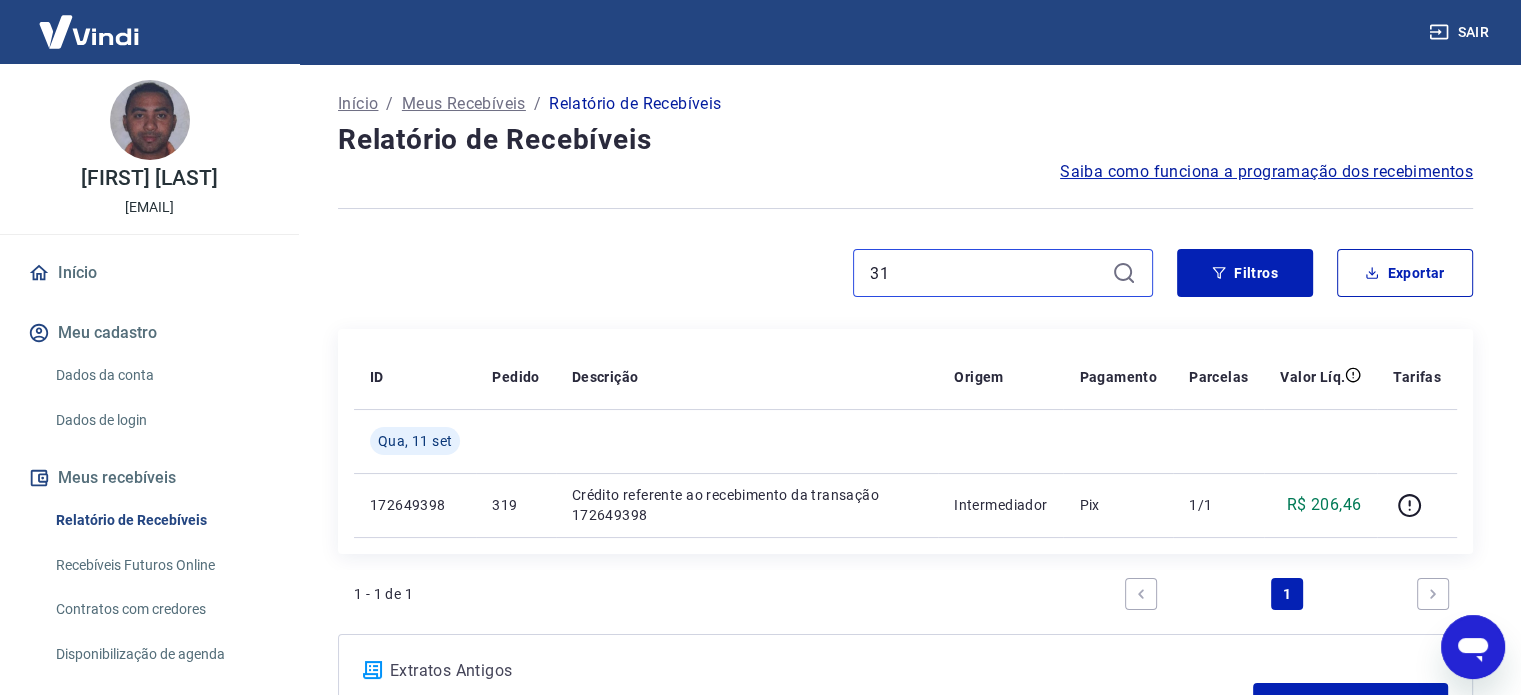 type on "3" 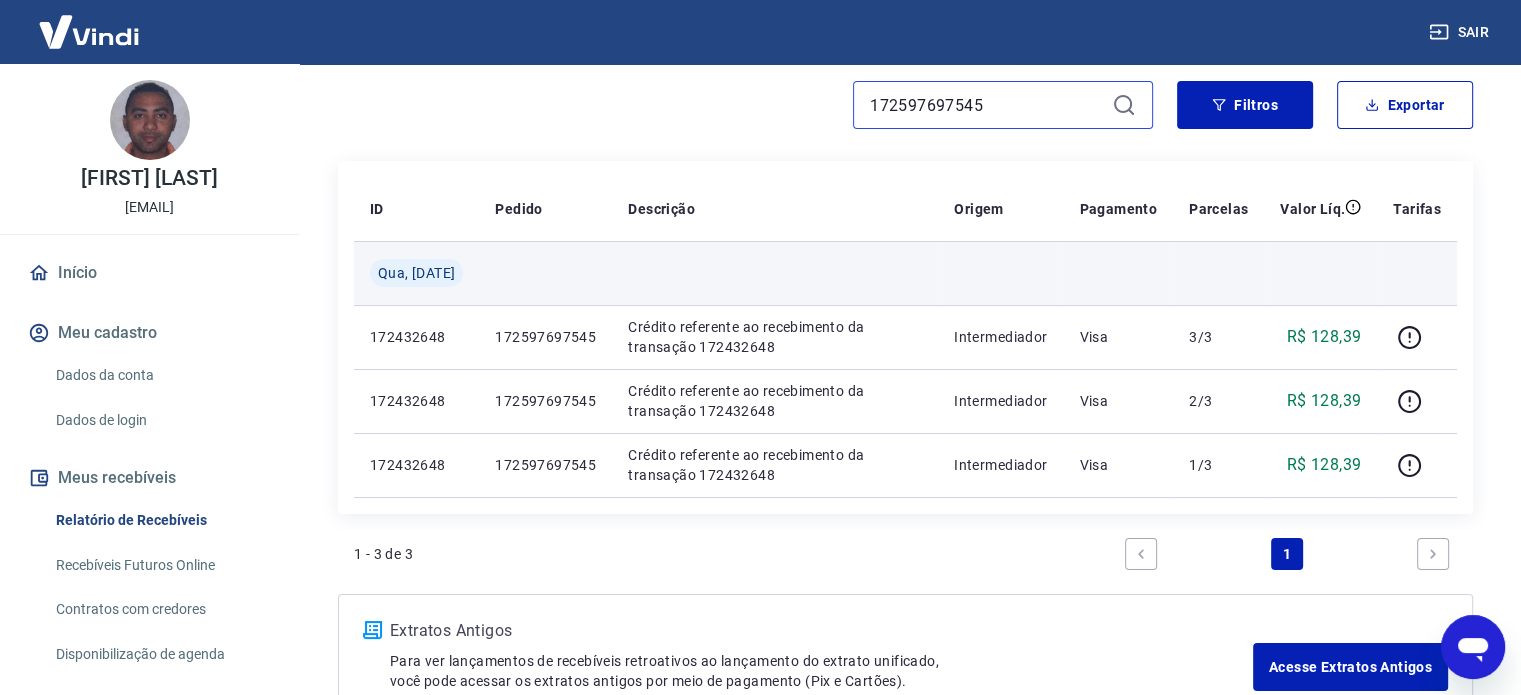 scroll, scrollTop: 200, scrollLeft: 0, axis: vertical 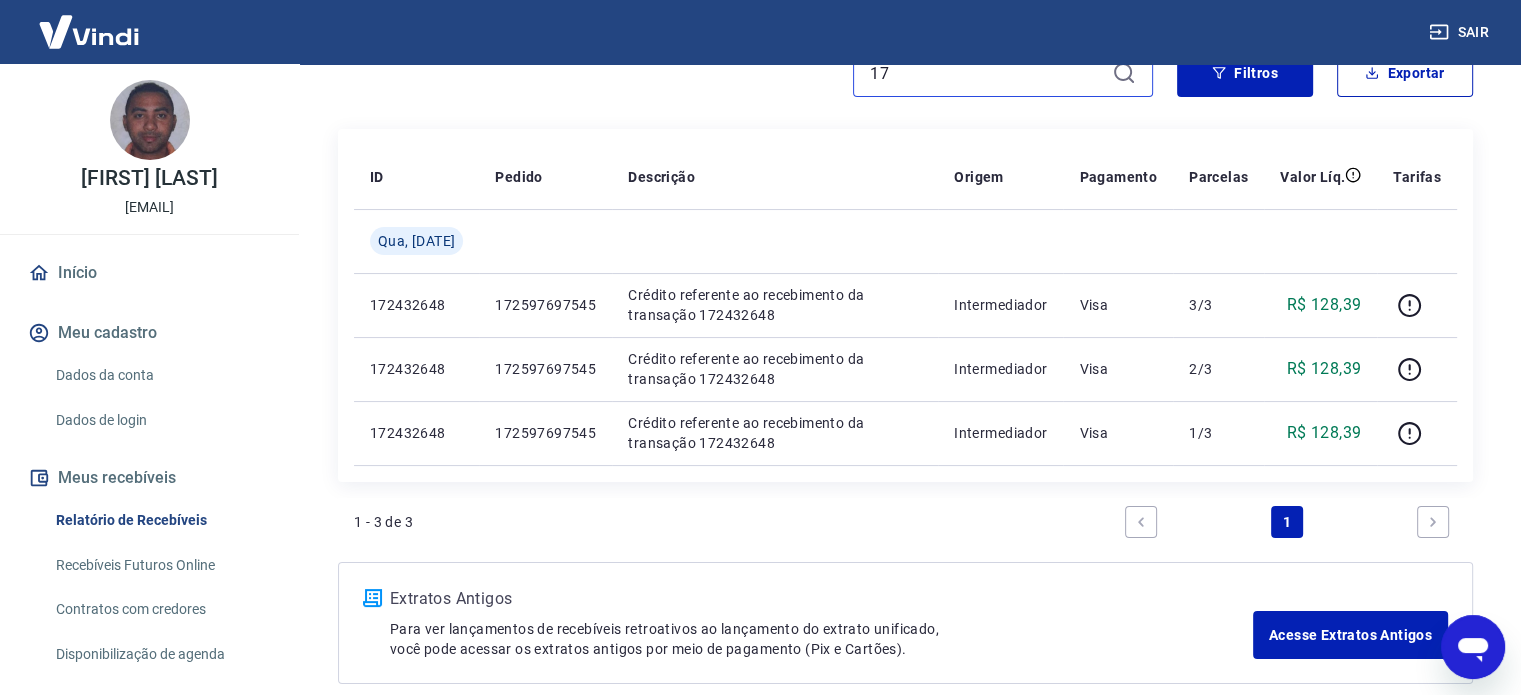type on "1" 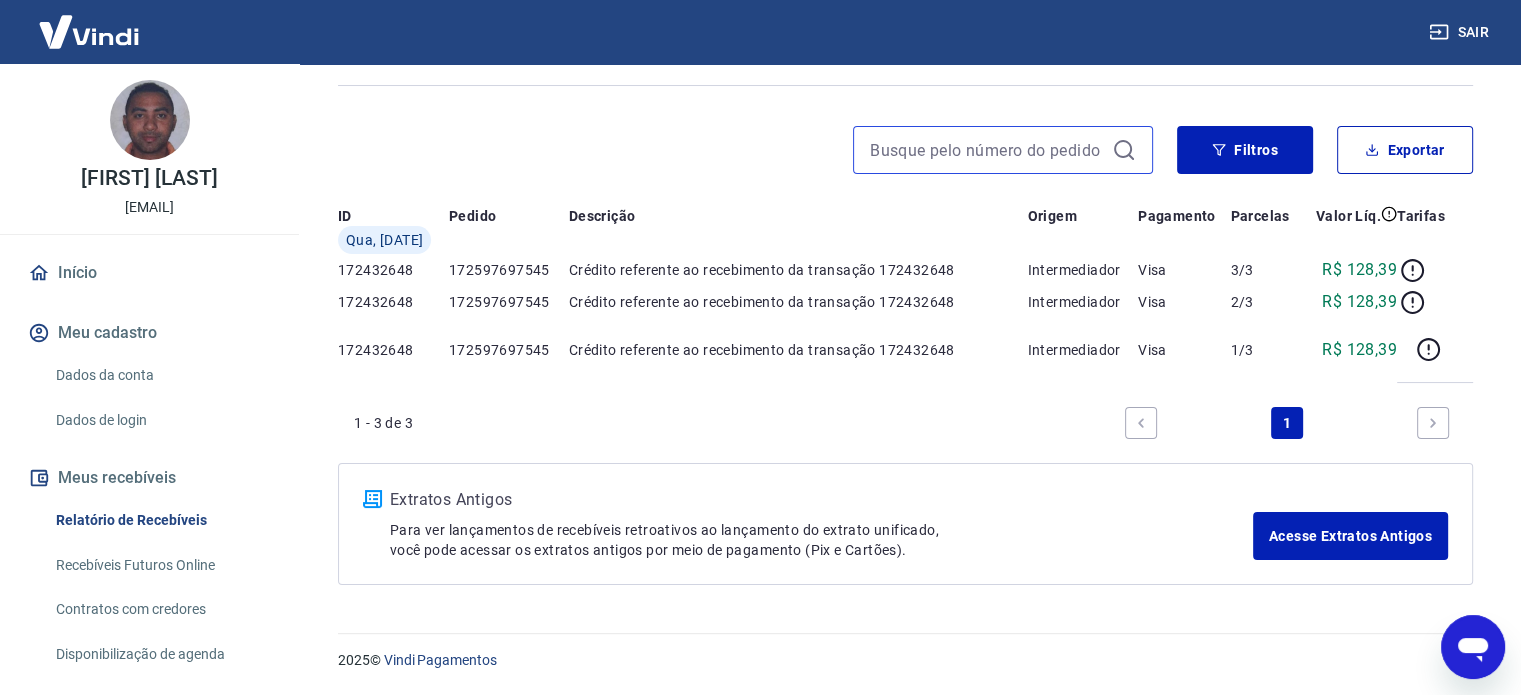 scroll, scrollTop: 0, scrollLeft: 0, axis: both 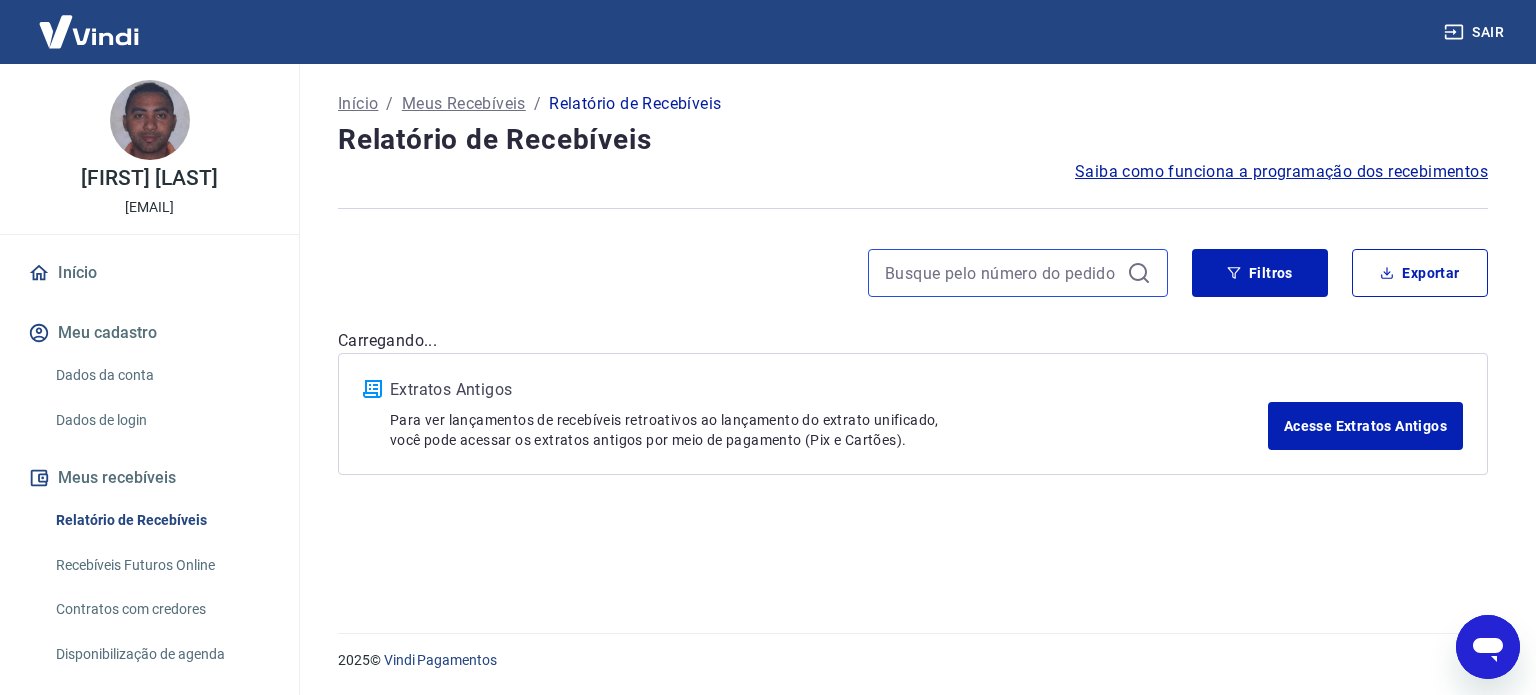 type on "317" 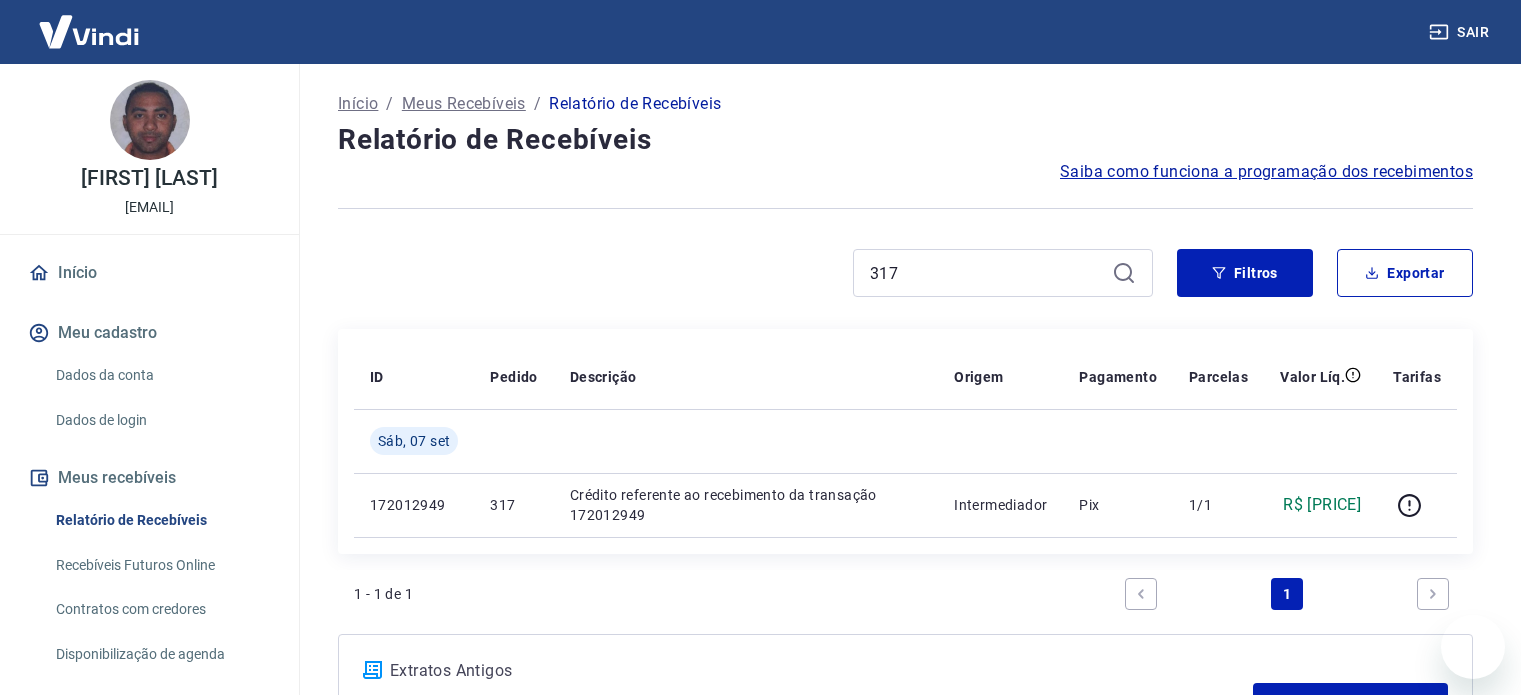 scroll, scrollTop: 0, scrollLeft: 0, axis: both 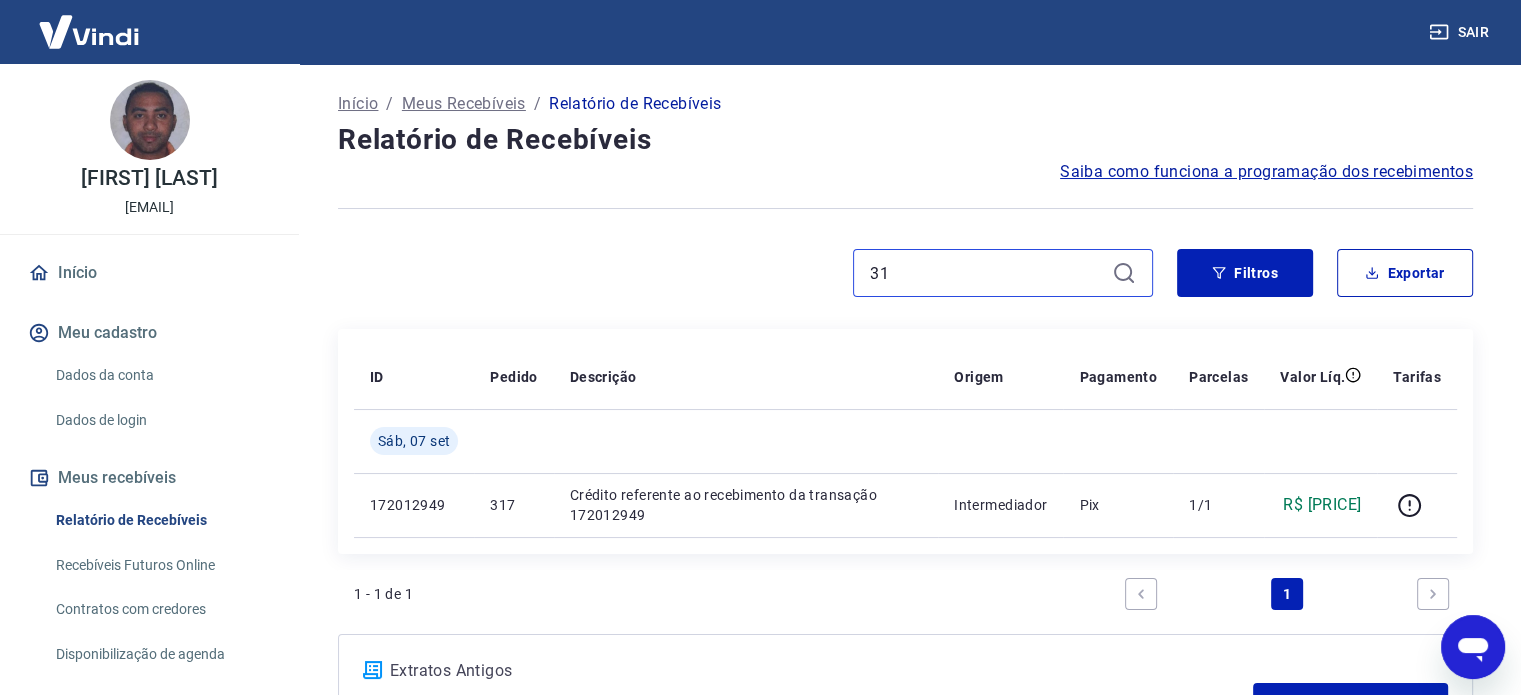 type on "3" 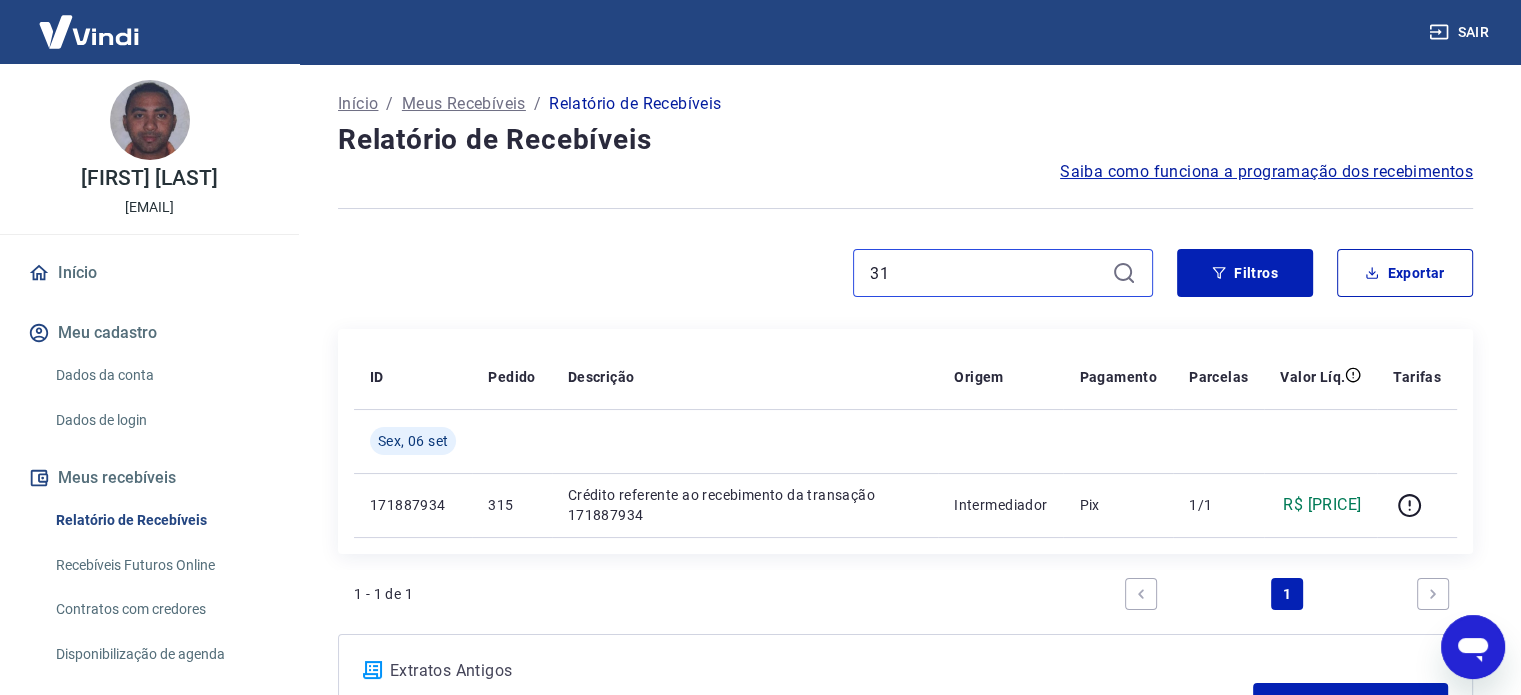 type on "3" 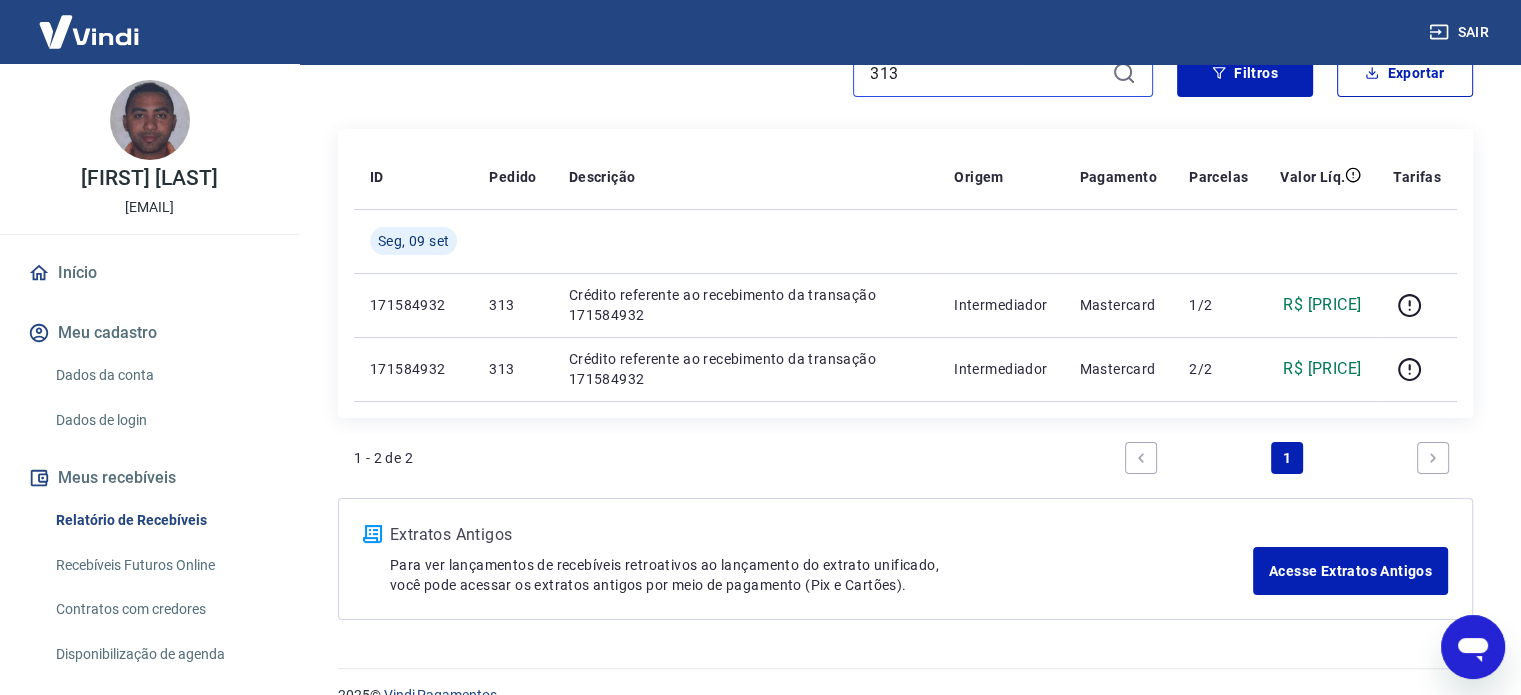 scroll, scrollTop: 100, scrollLeft: 0, axis: vertical 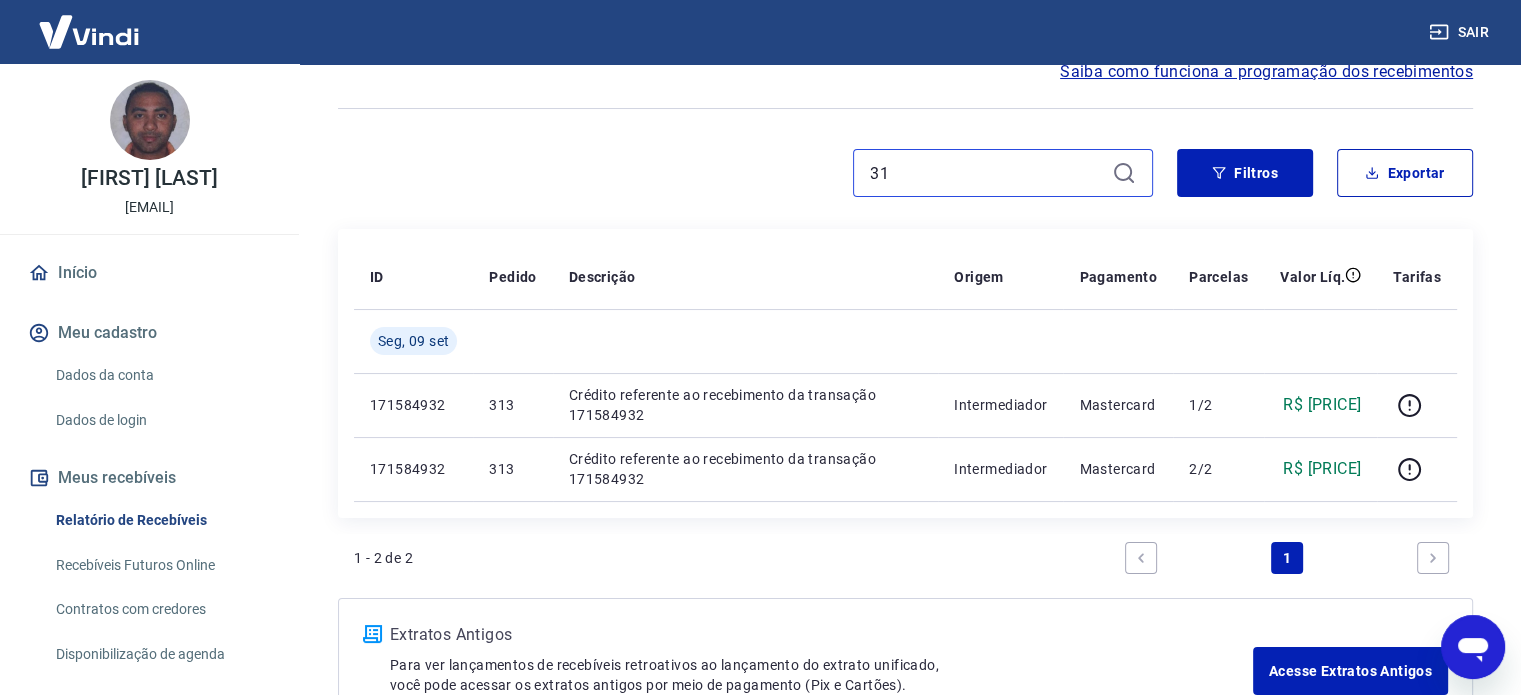 type on "3" 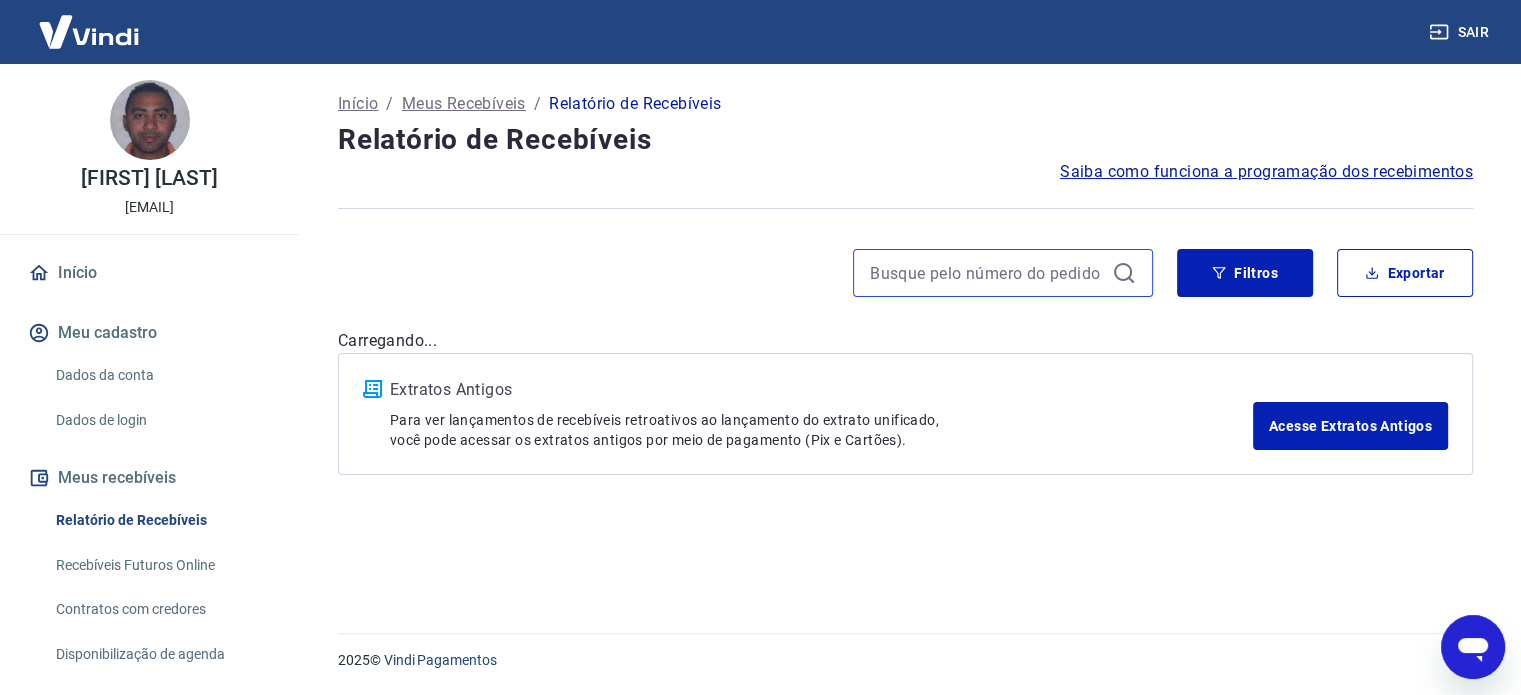 scroll, scrollTop: 0, scrollLeft: 0, axis: both 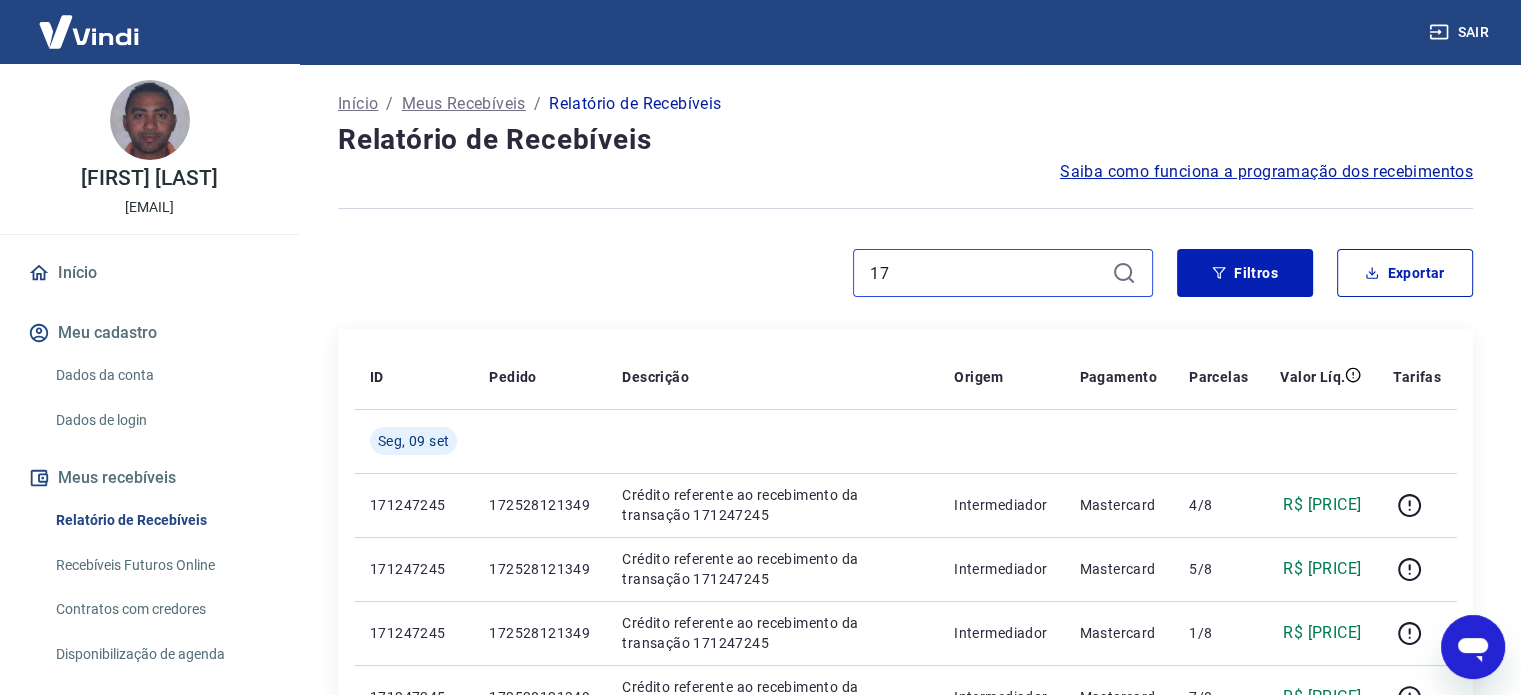 type on "1" 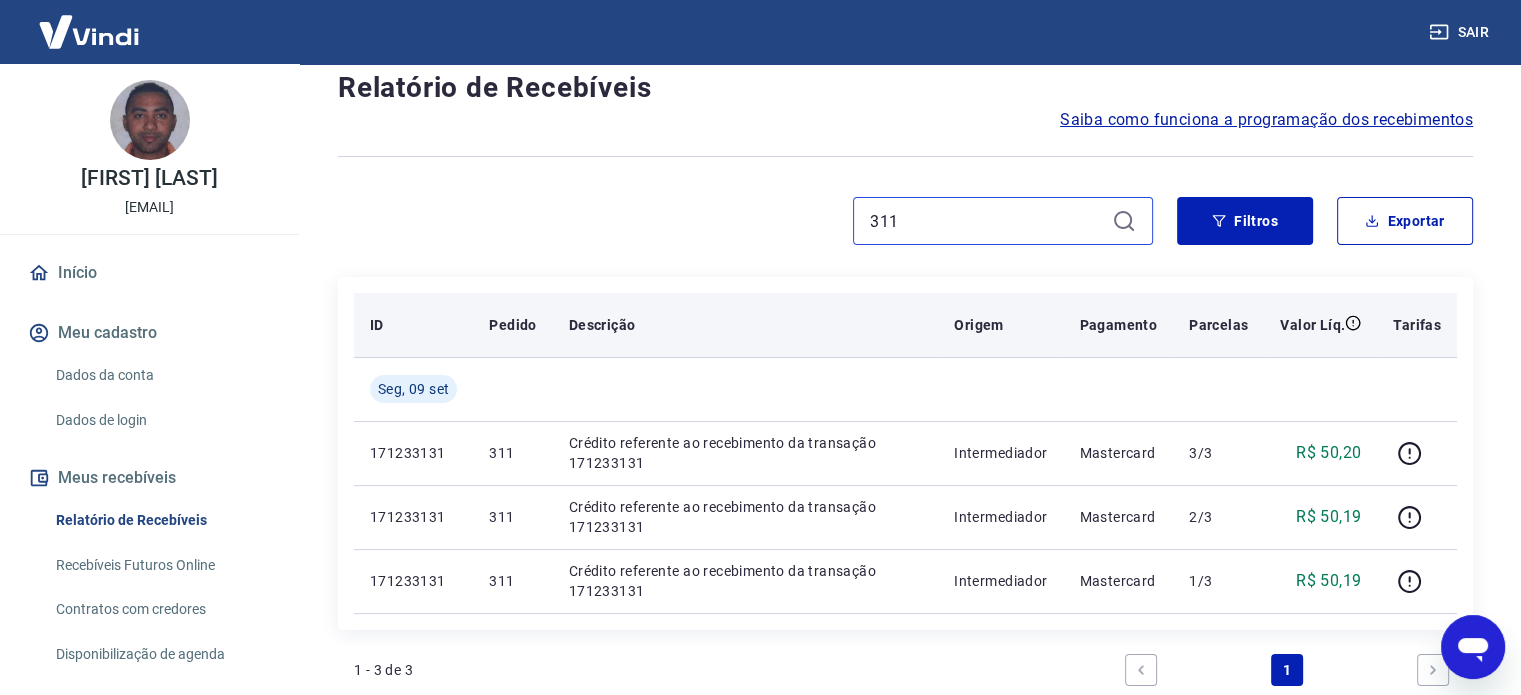 scroll, scrollTop: 100, scrollLeft: 0, axis: vertical 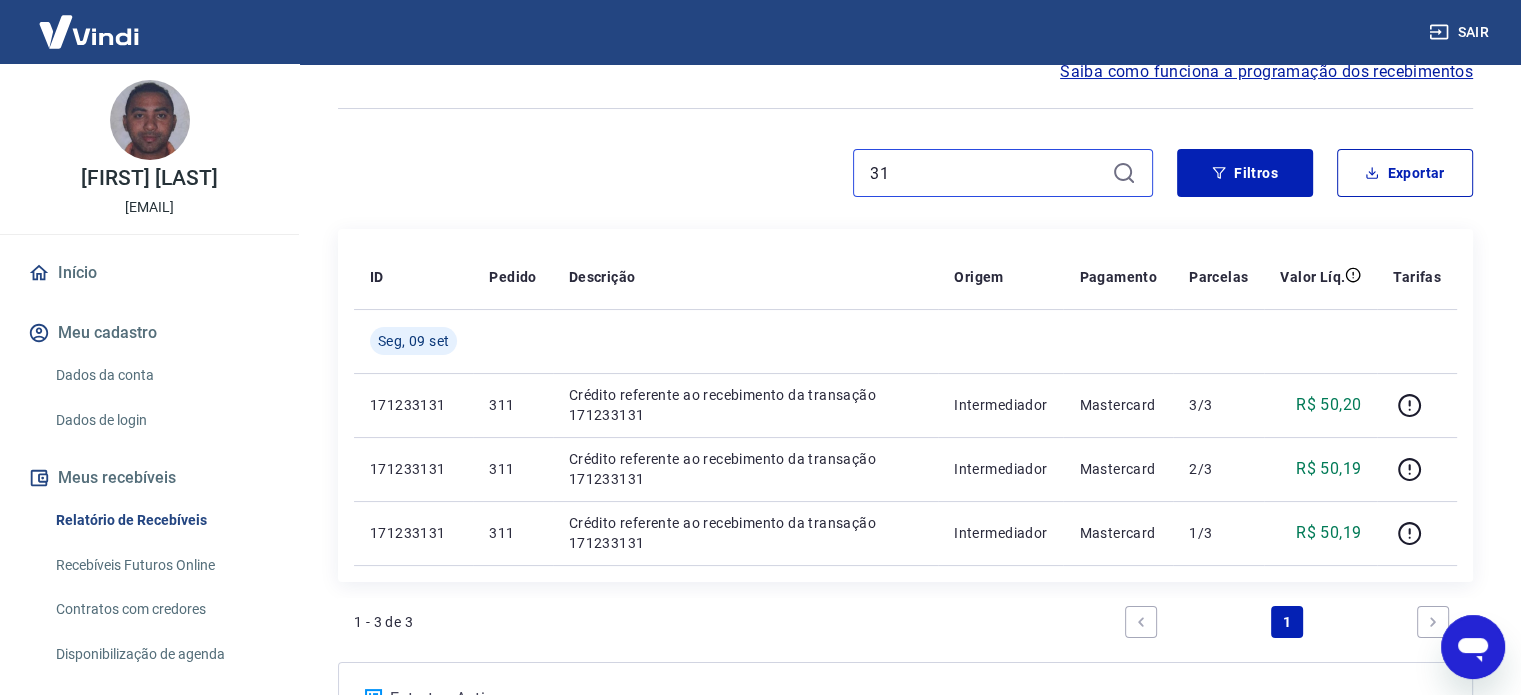 type on "3" 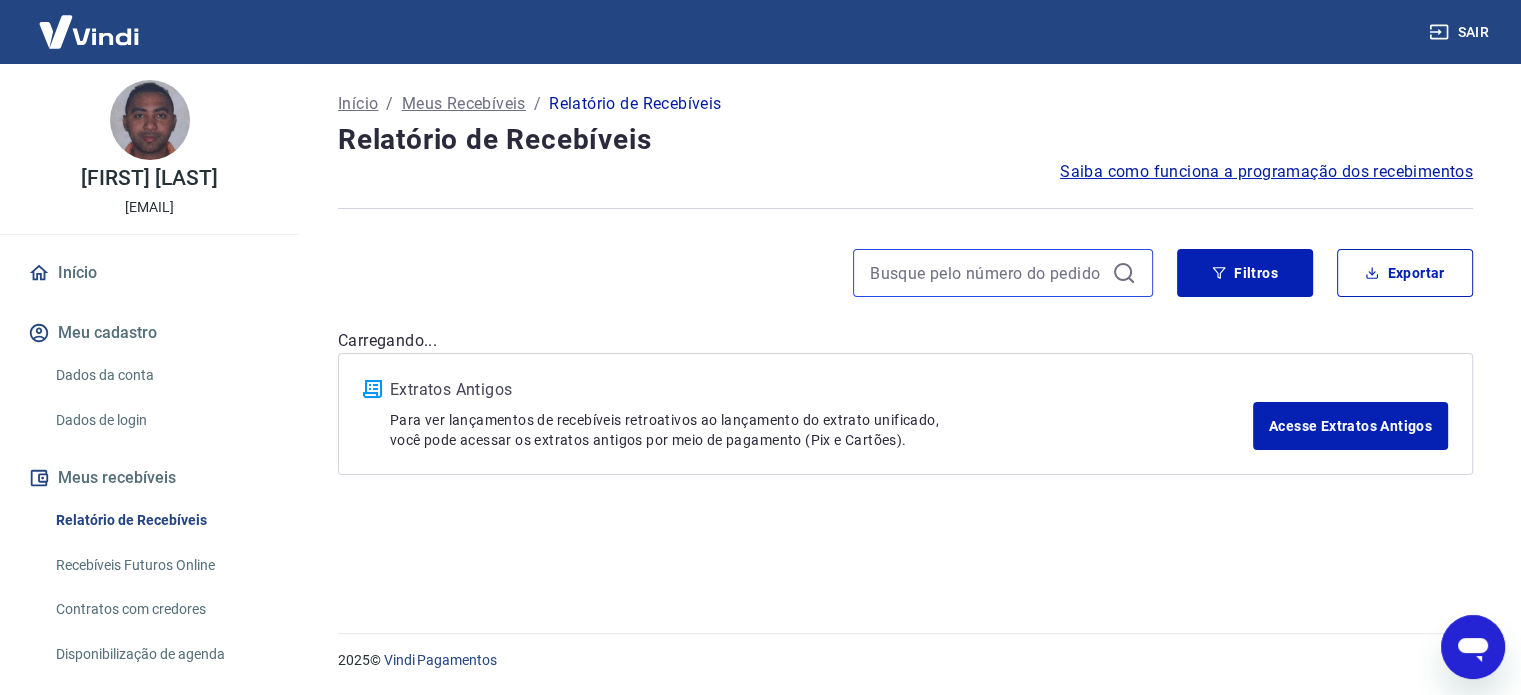 scroll, scrollTop: 0, scrollLeft: 0, axis: both 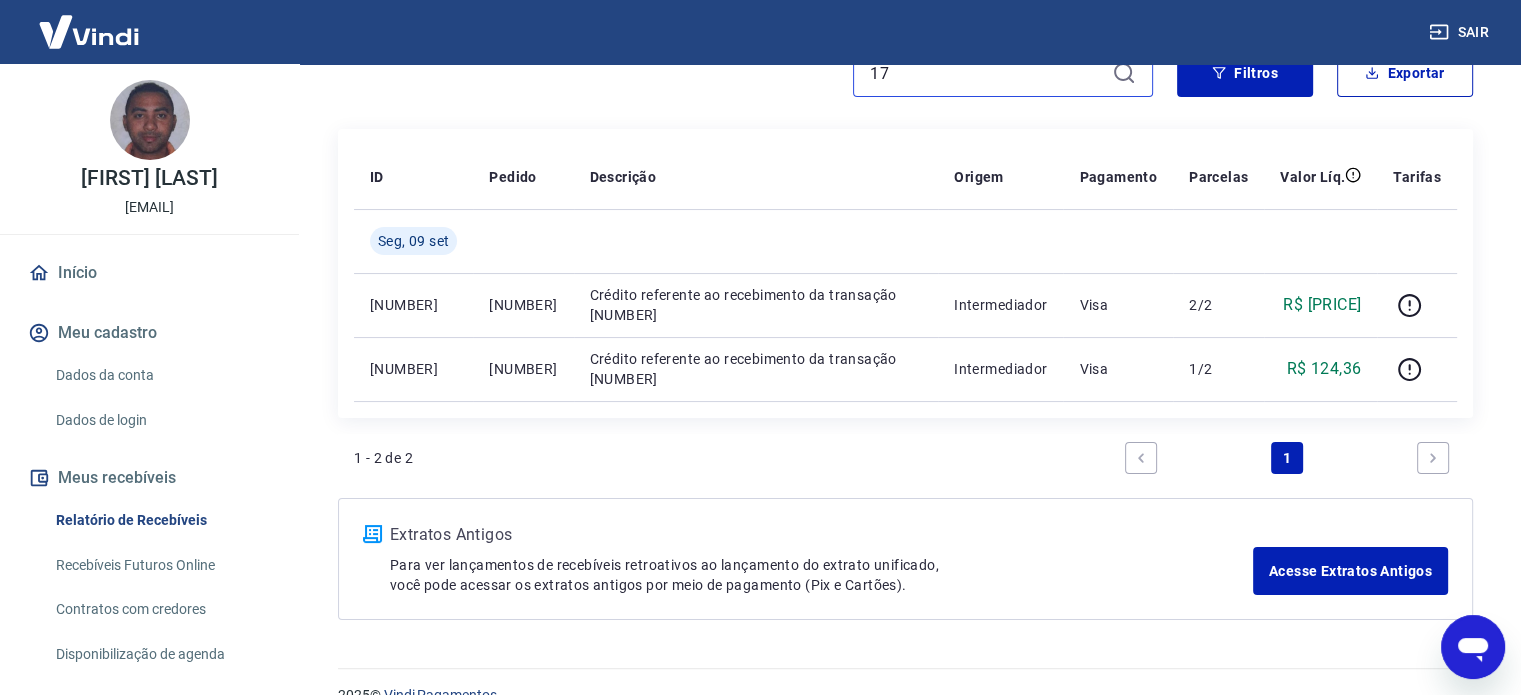 type on "1" 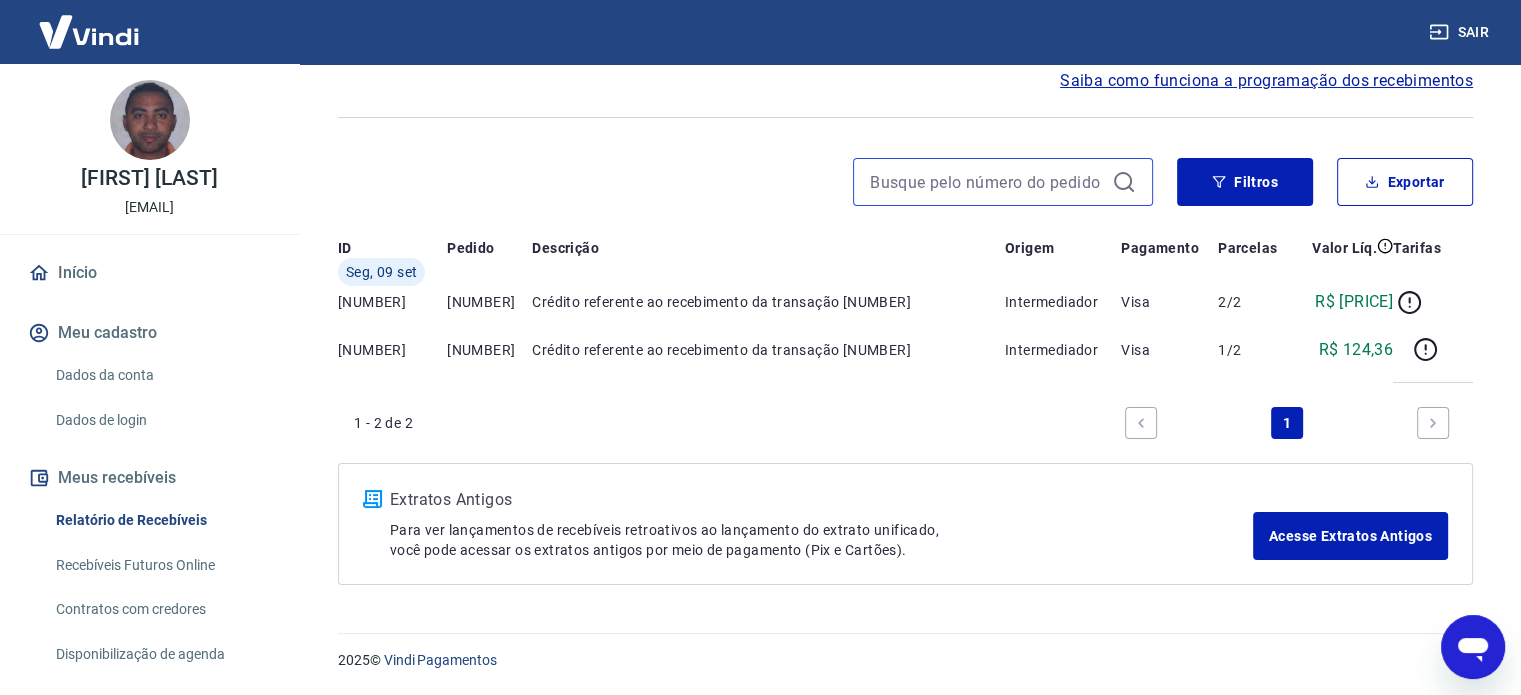 scroll, scrollTop: 0, scrollLeft: 0, axis: both 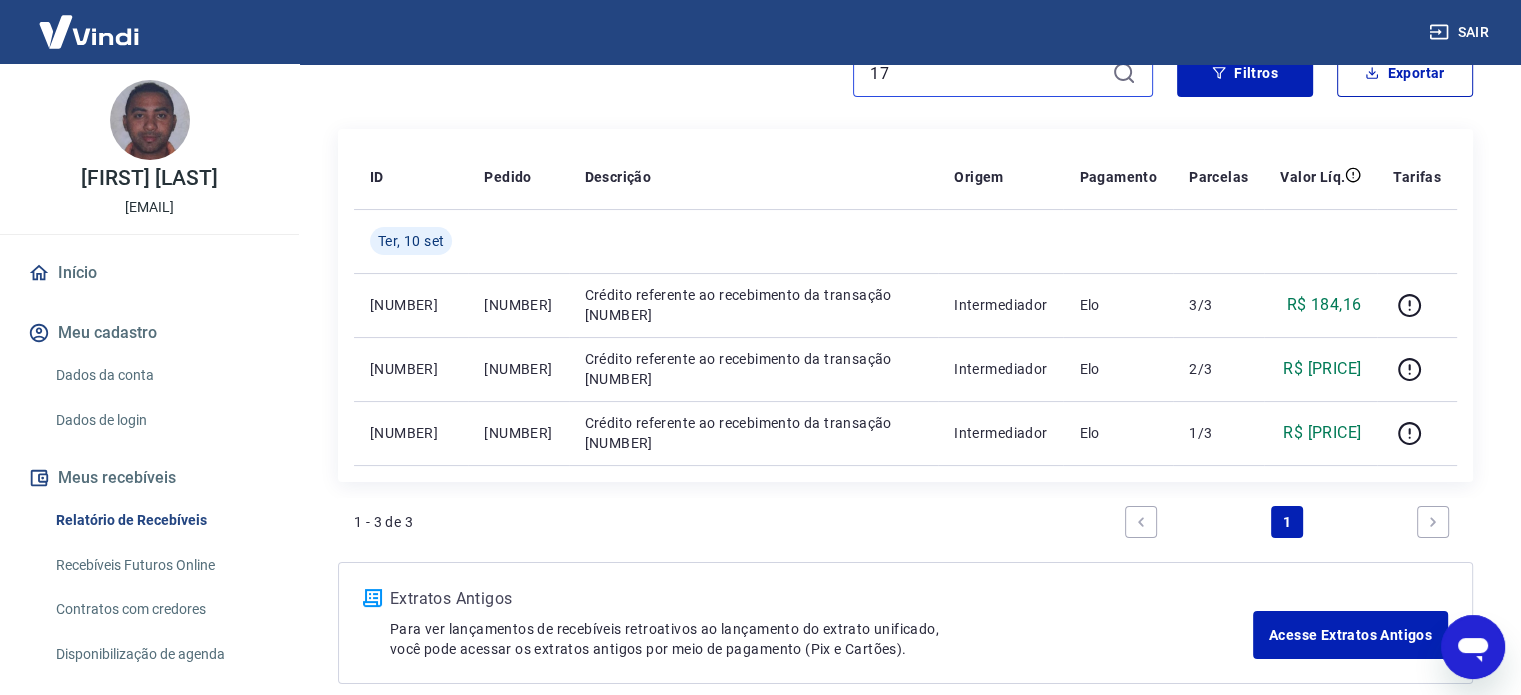 type on "1" 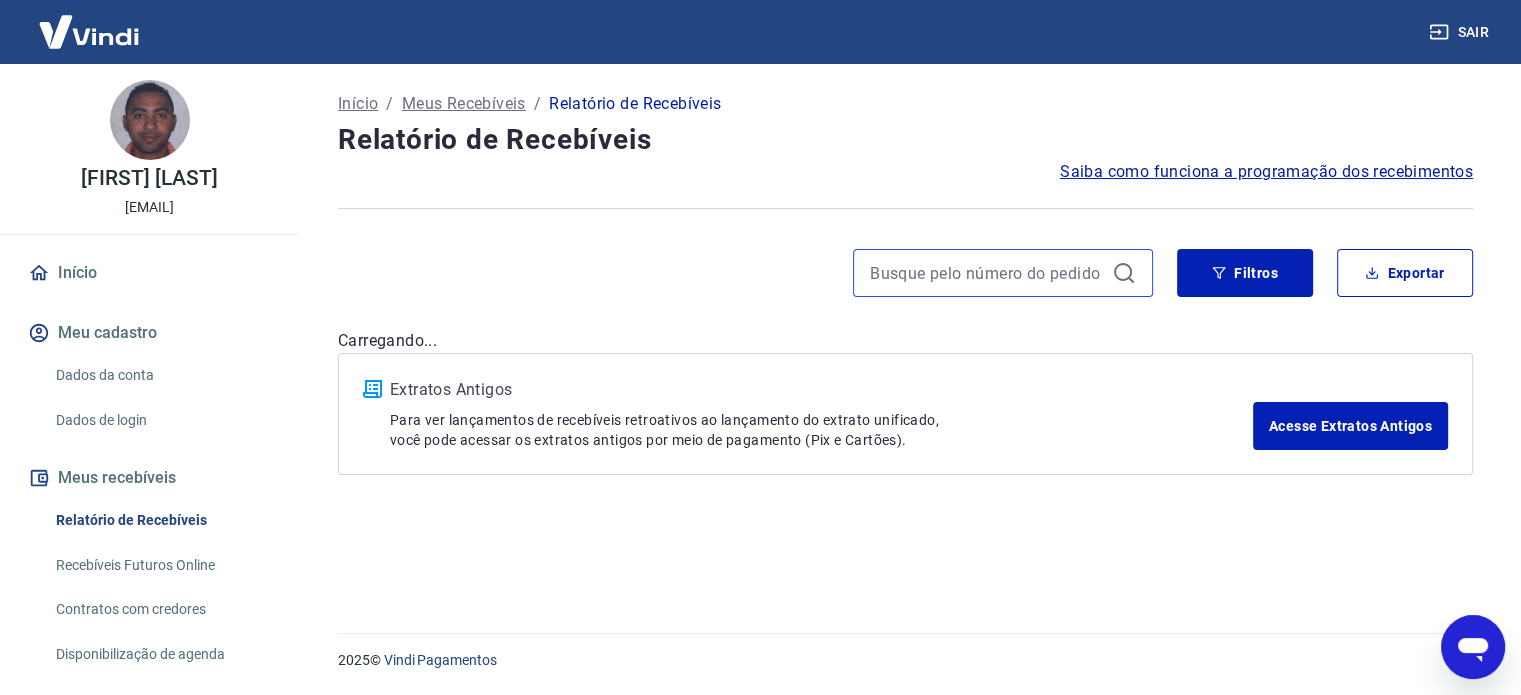 scroll, scrollTop: 0, scrollLeft: 0, axis: both 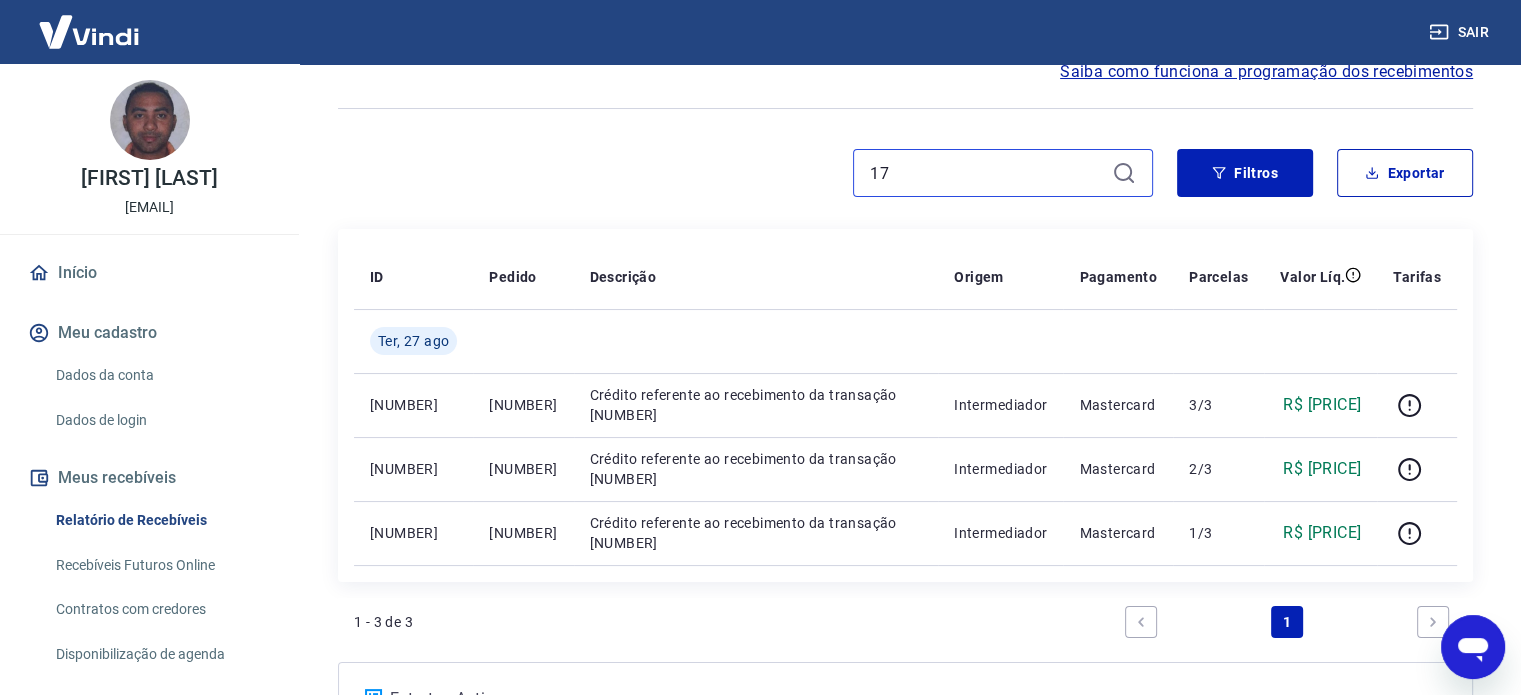 type on "1" 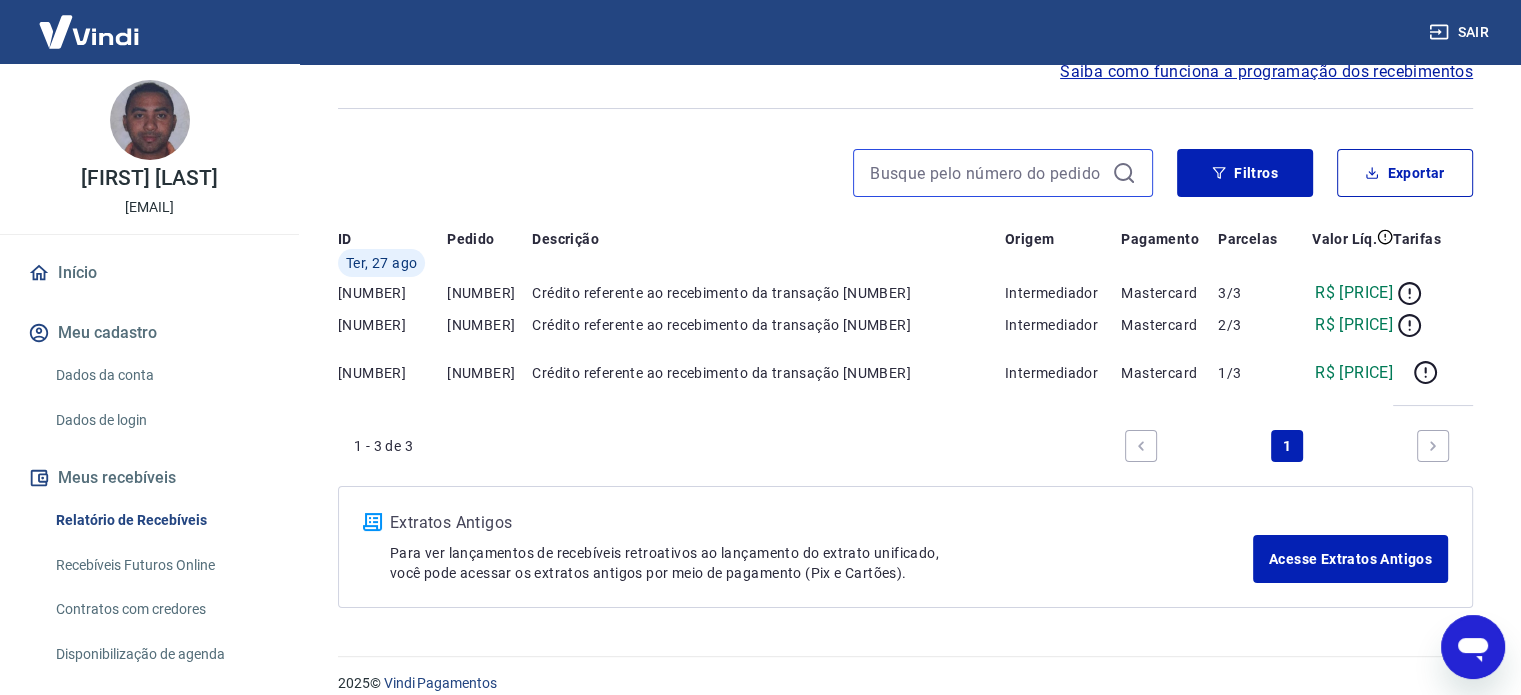 scroll, scrollTop: 0, scrollLeft: 0, axis: both 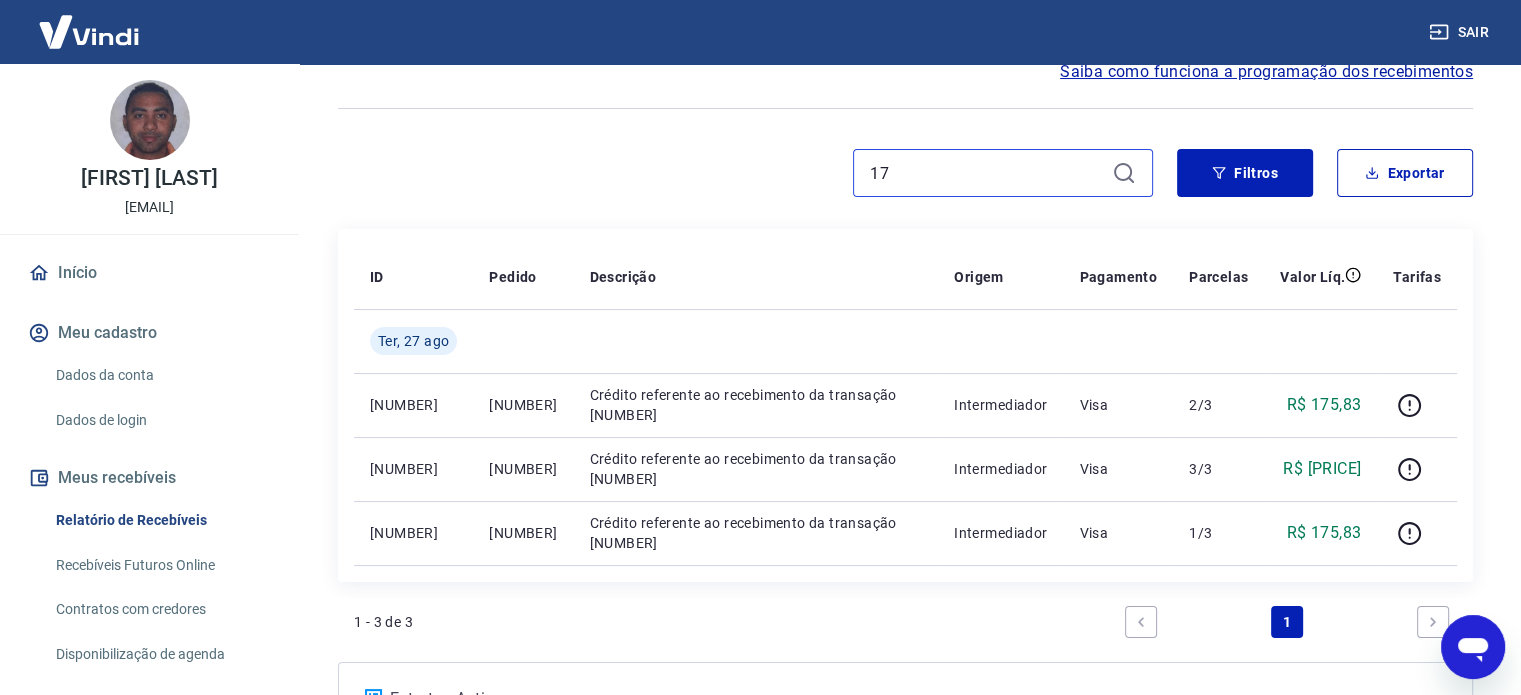 type on "1" 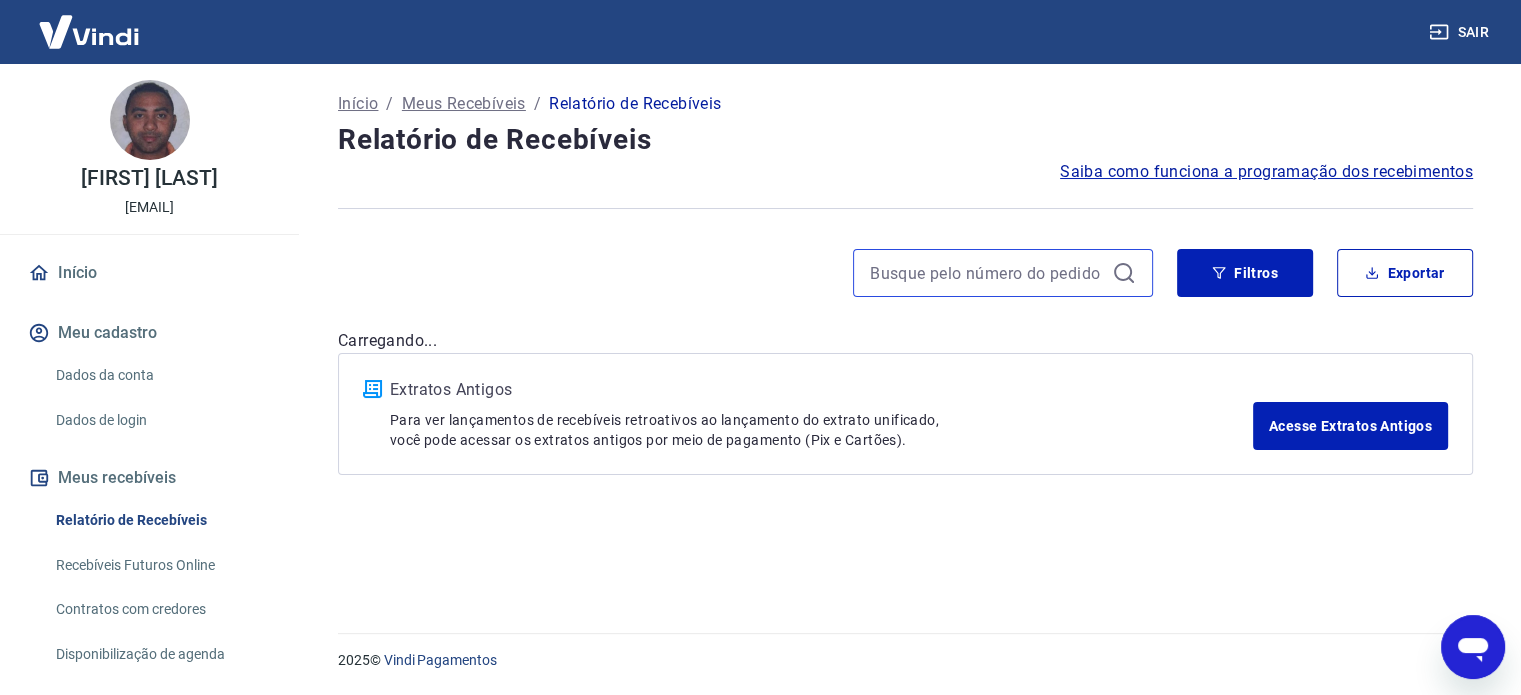 scroll, scrollTop: 0, scrollLeft: 0, axis: both 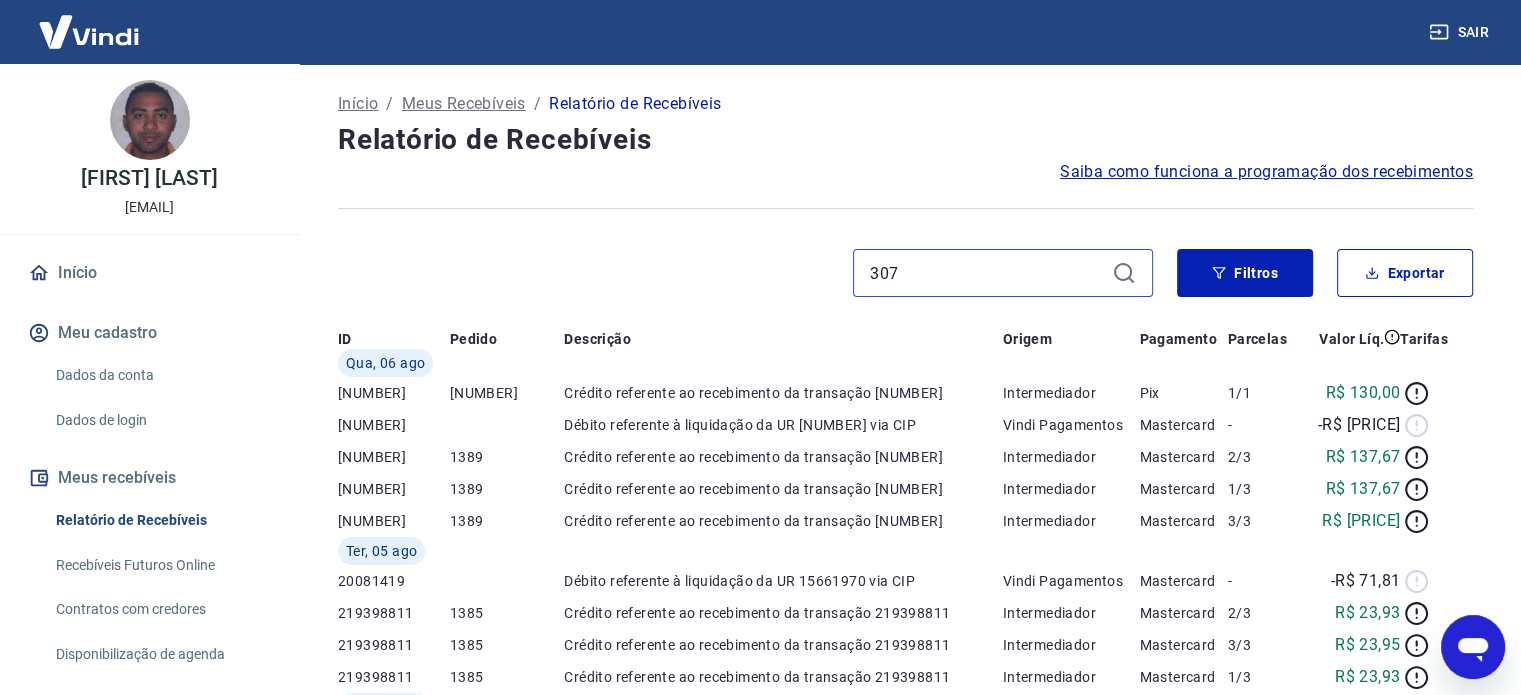 type on "307" 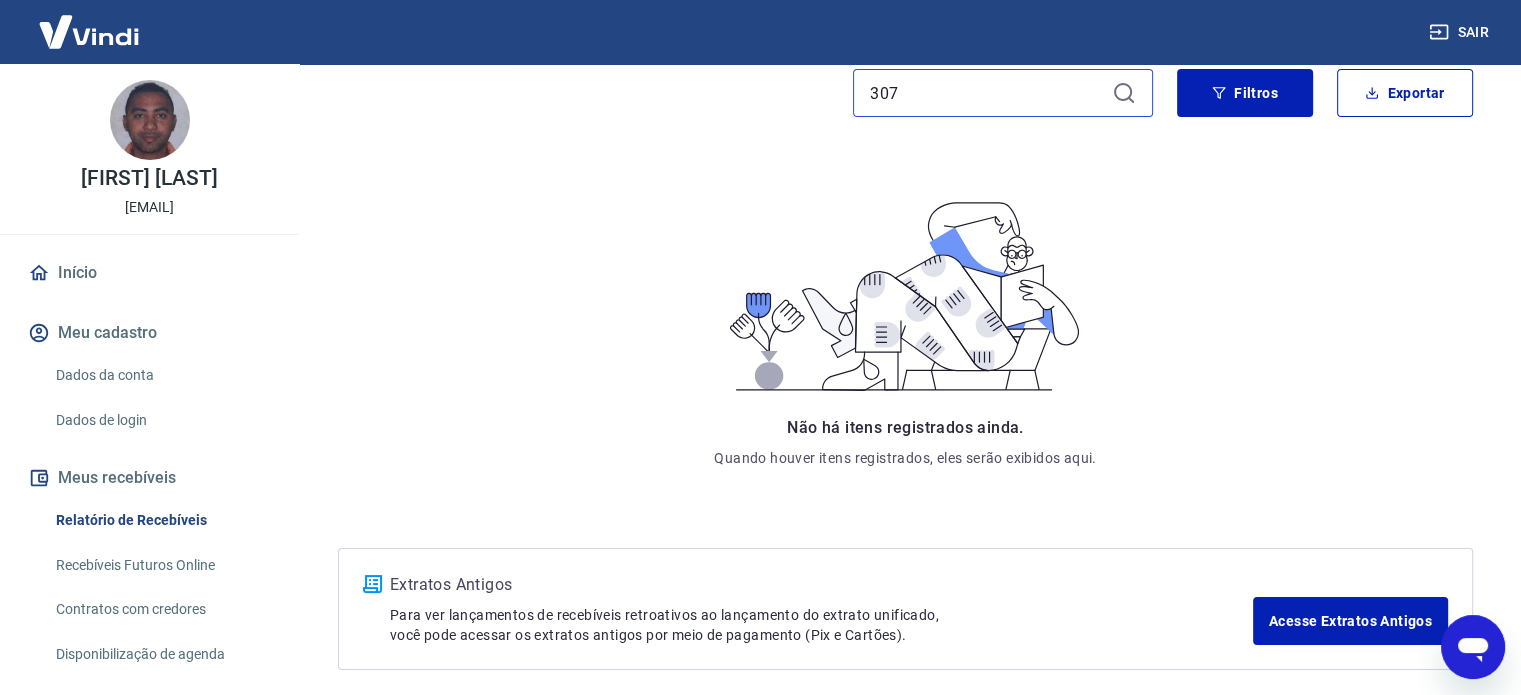 scroll, scrollTop: 200, scrollLeft: 0, axis: vertical 